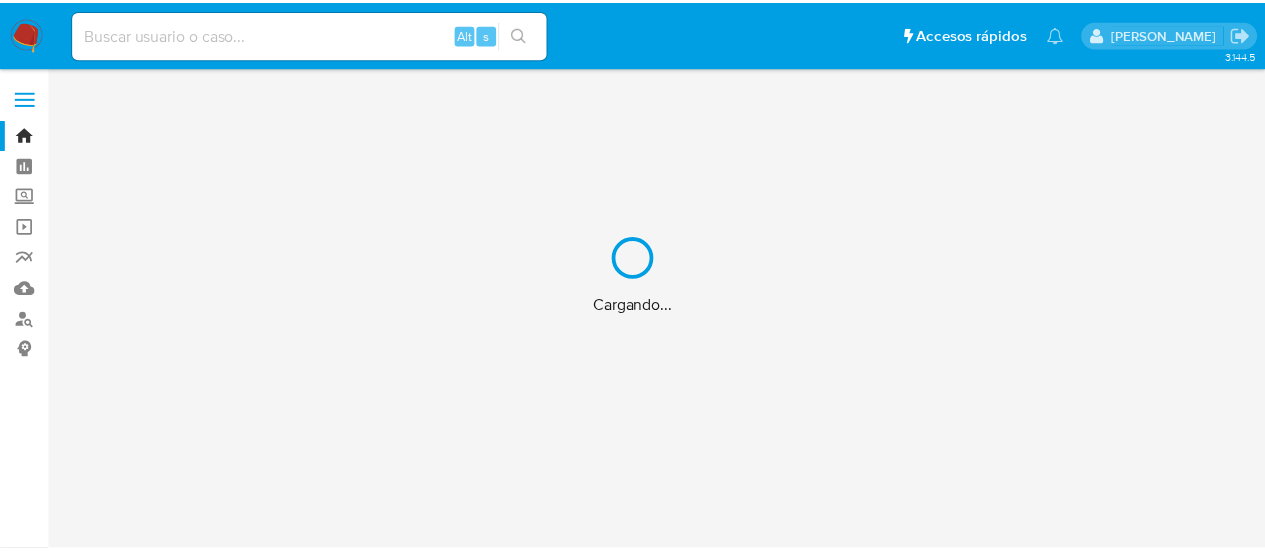 scroll, scrollTop: 0, scrollLeft: 0, axis: both 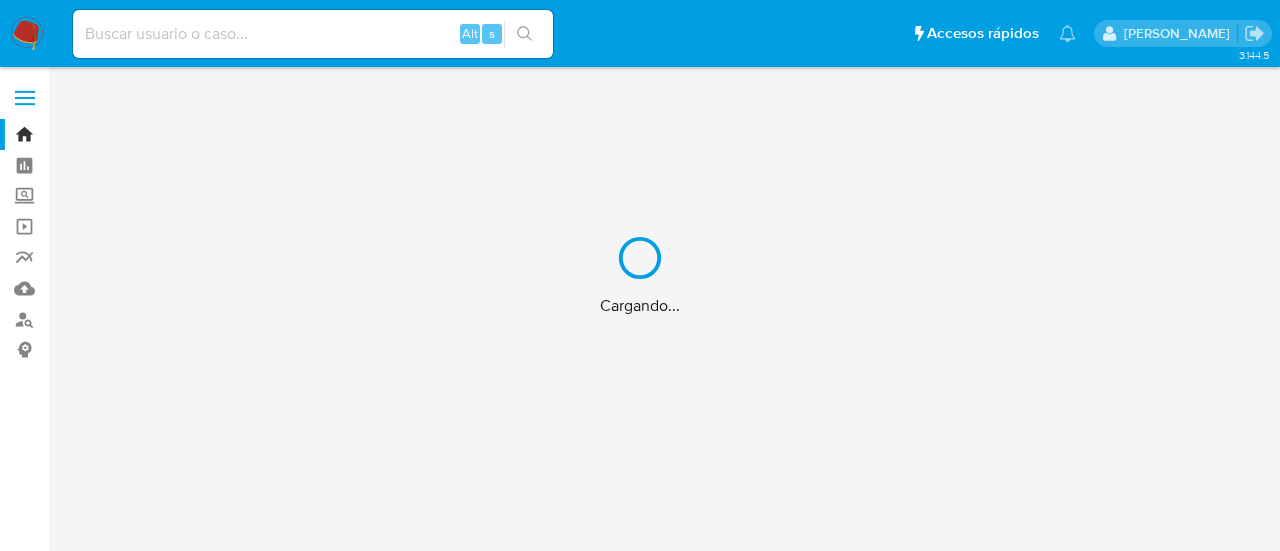 click on "Cargando..." at bounding box center [640, 275] 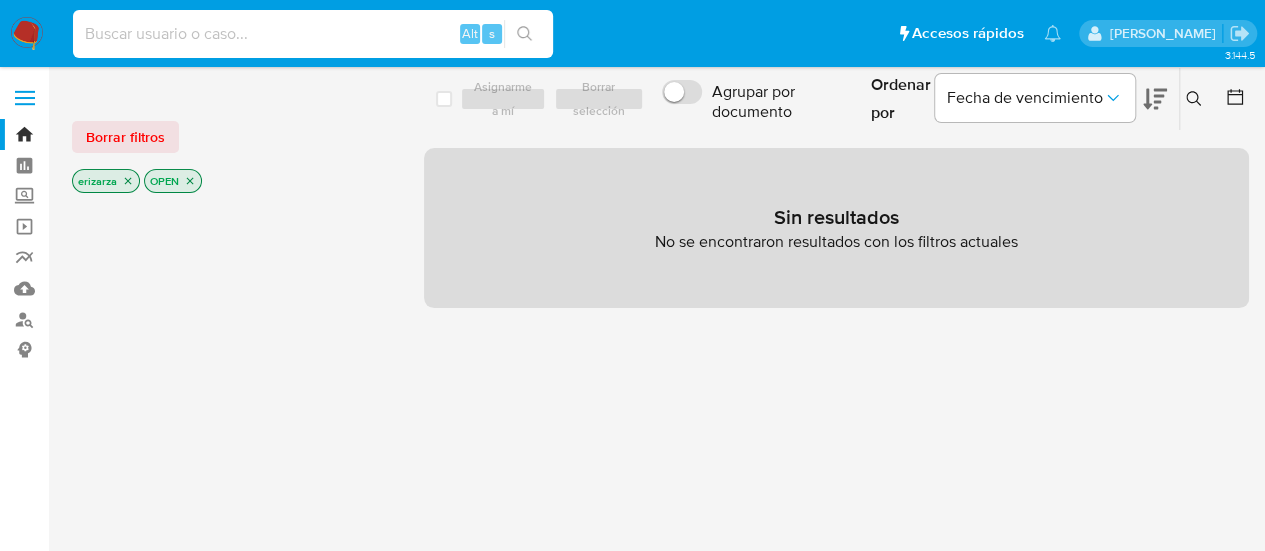 click at bounding box center (313, 34) 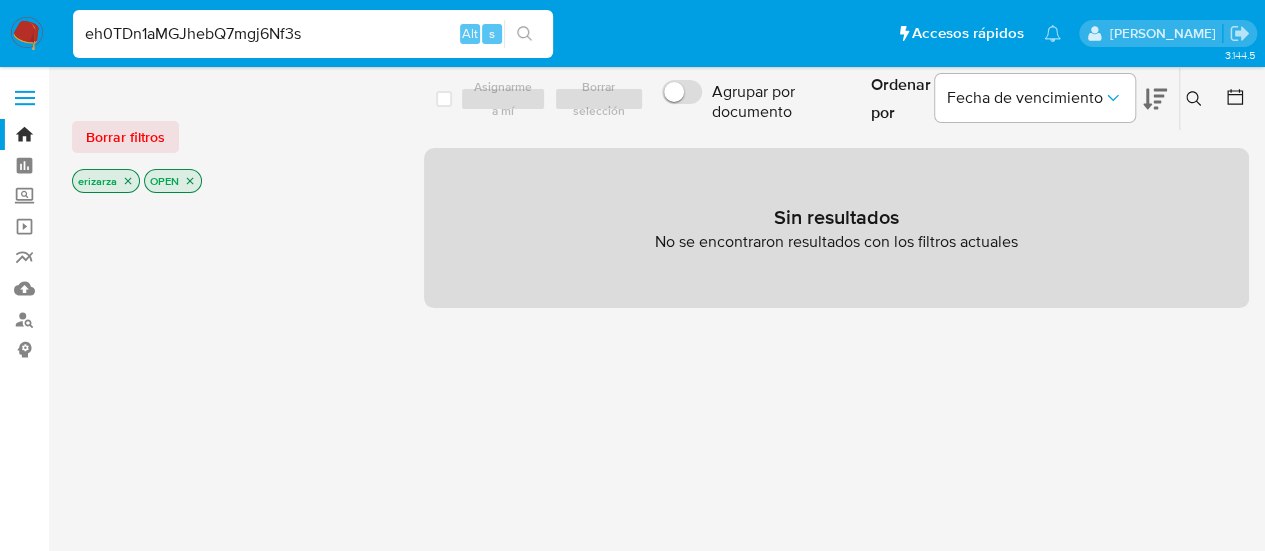 type on "eh0TDn1aMGJhebQ7mgj6Nf3s" 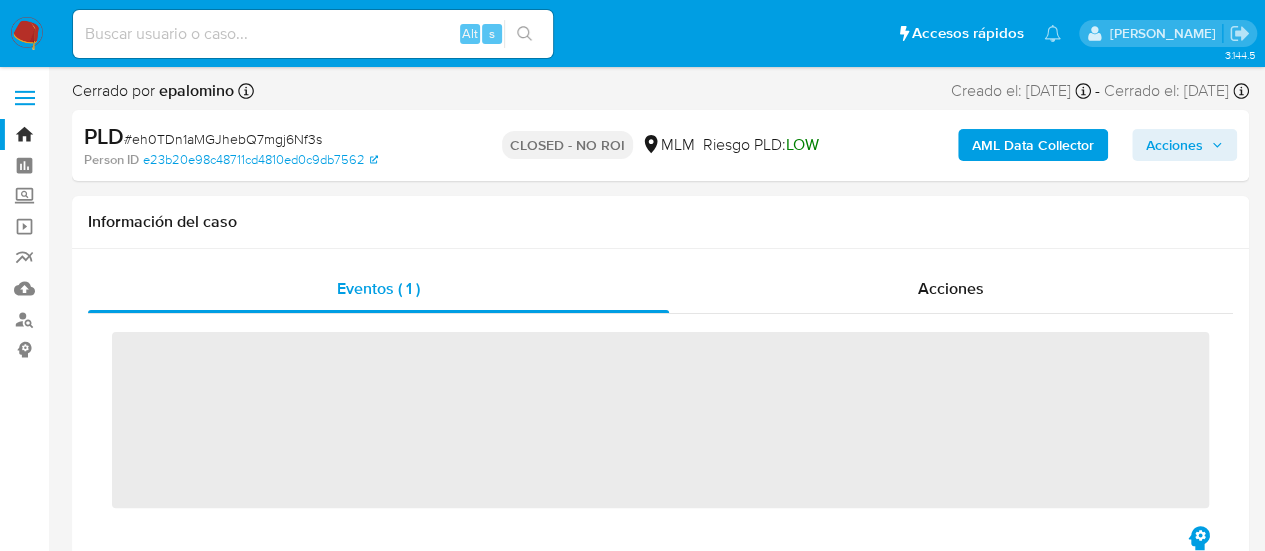 scroll, scrollTop: 797, scrollLeft: 0, axis: vertical 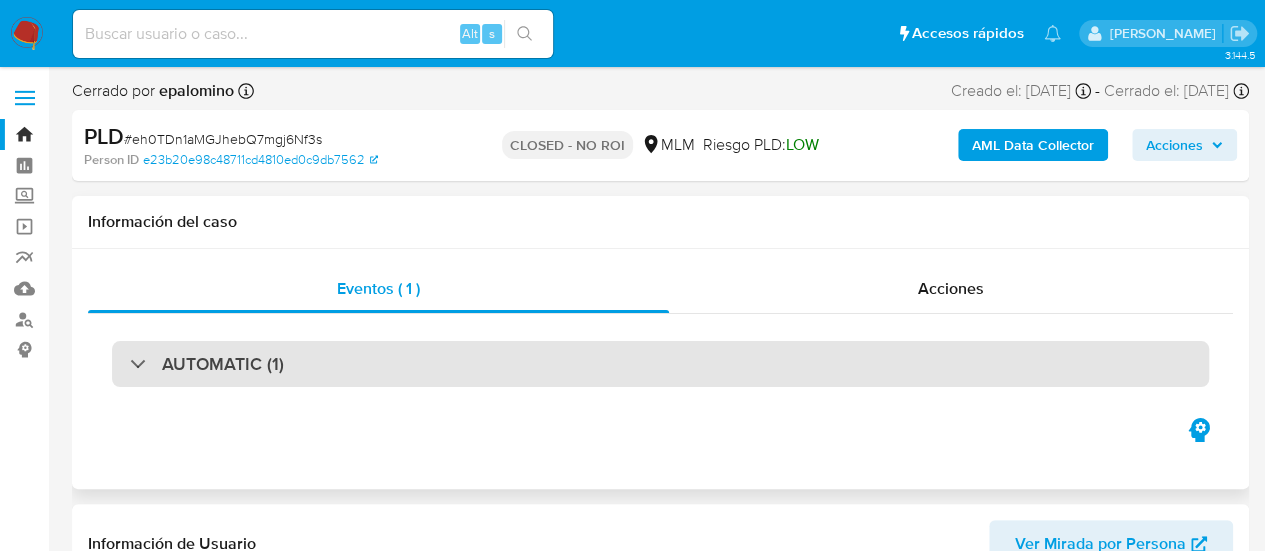 click on "AUTOMATIC (1)" at bounding box center [660, 364] 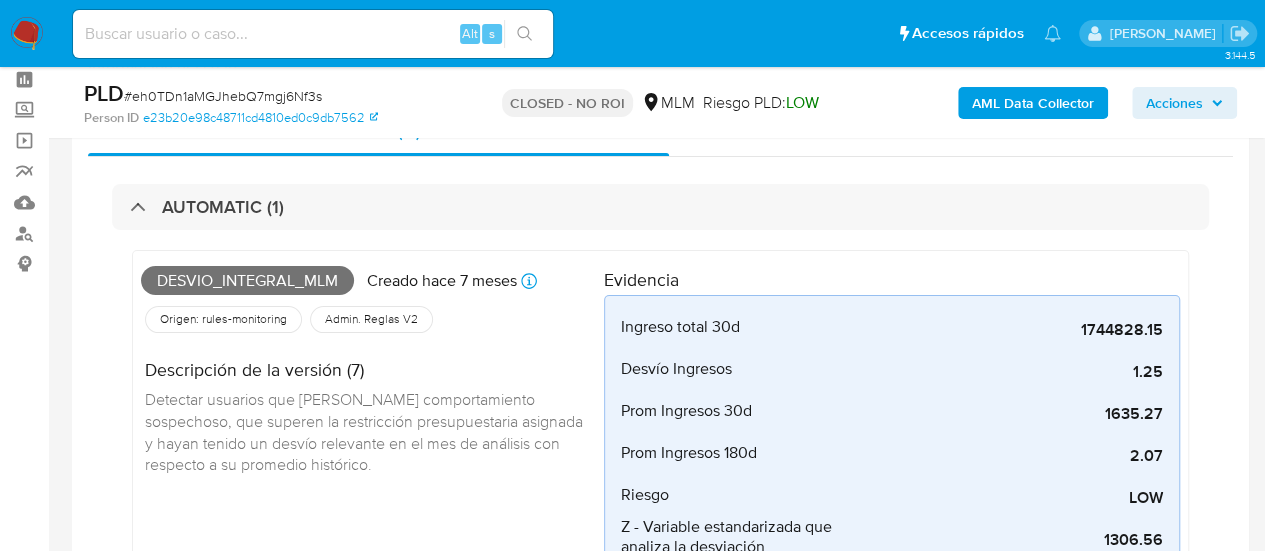 scroll, scrollTop: 200, scrollLeft: 0, axis: vertical 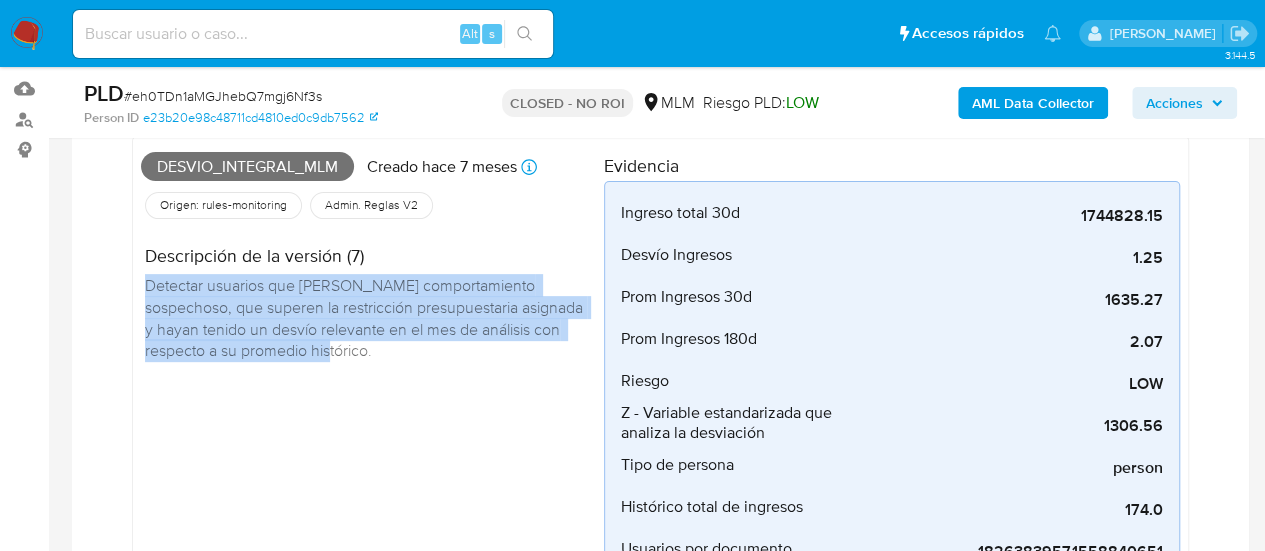 drag, startPoint x: 378, startPoint y: 349, endPoint x: 482, endPoint y: 355, distance: 104.172935 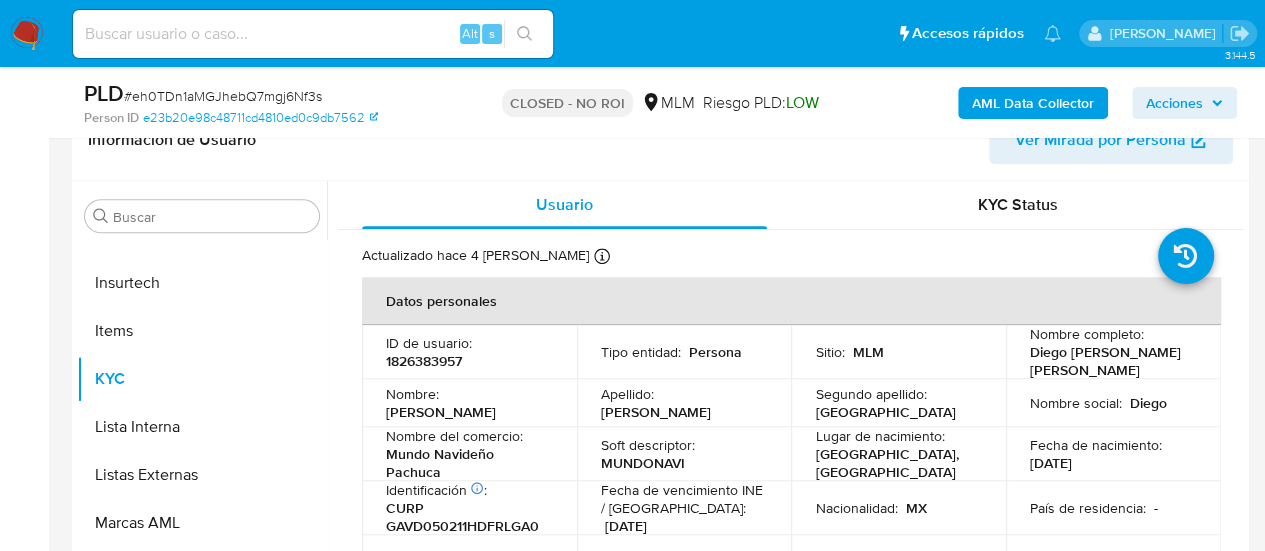 scroll, scrollTop: 900, scrollLeft: 0, axis: vertical 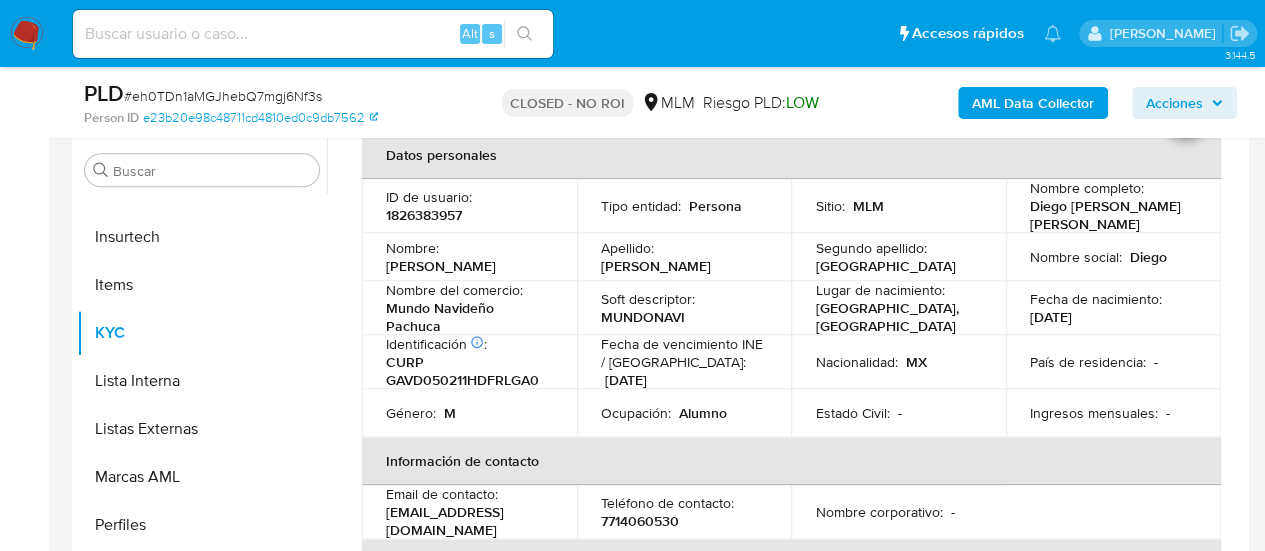 click on "Bandeja Tablero Screening Búsqueda en Listas Watchlist Herramientas Operaciones masivas Reportes Mulan Buscador de personas Consolidado" at bounding box center (24, 812) 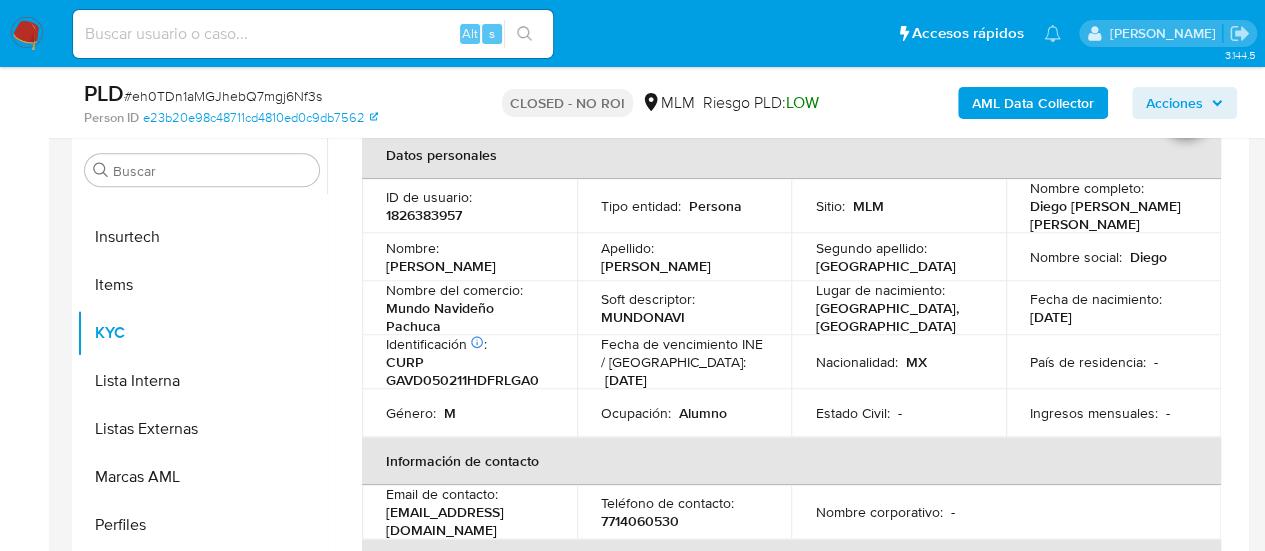 click on "Diego" at bounding box center [1148, 257] 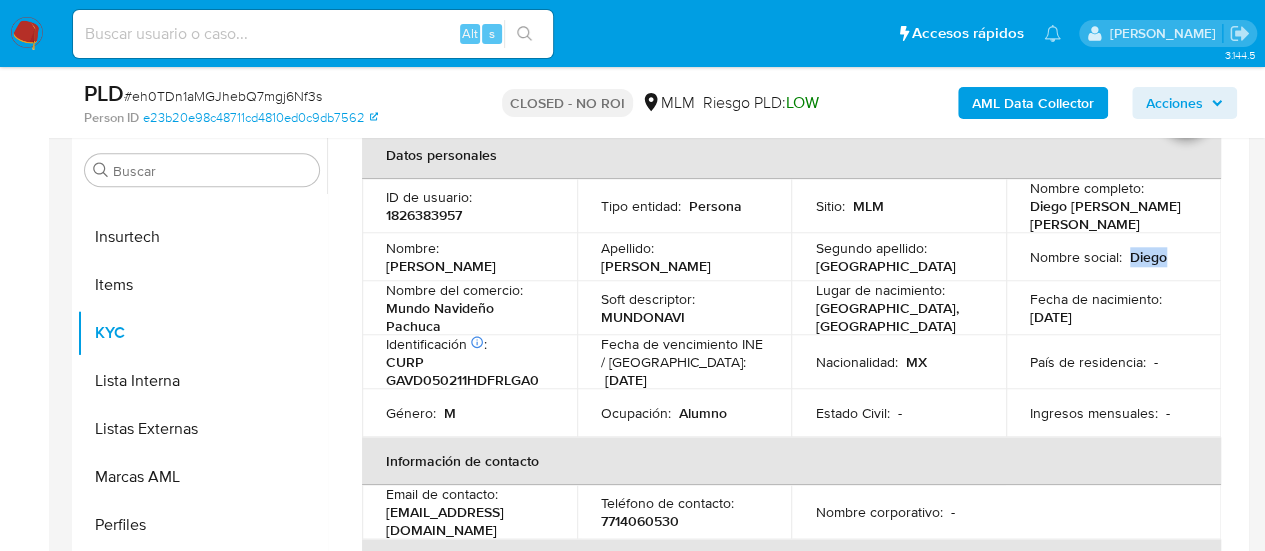 click on "Diego" at bounding box center [1148, 257] 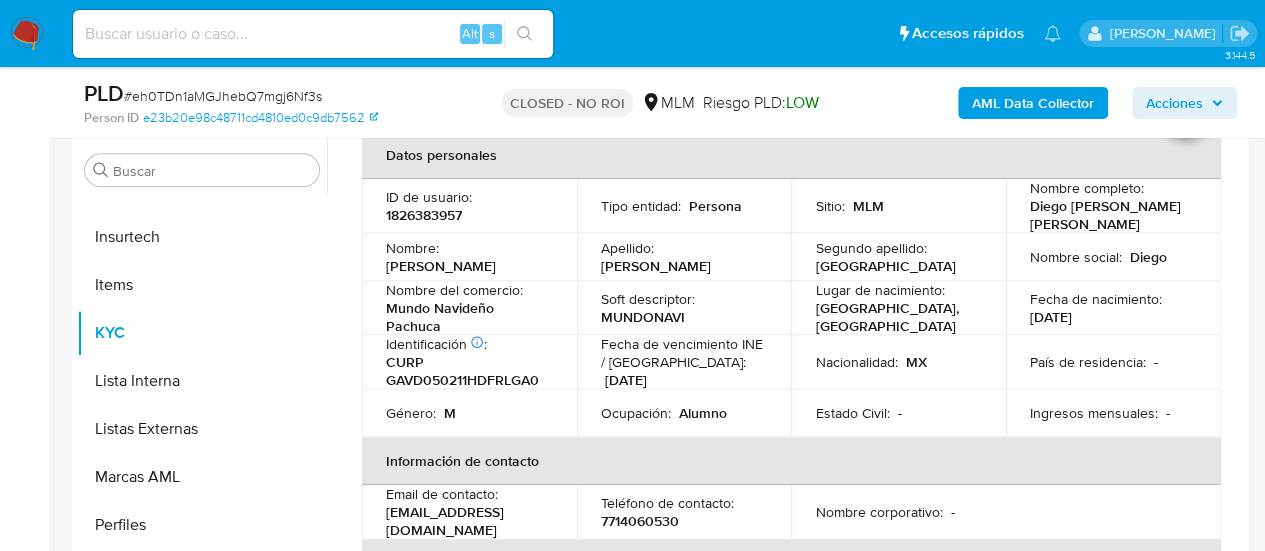 click on "Apellido :    [PERSON_NAME]" at bounding box center [684, 257] 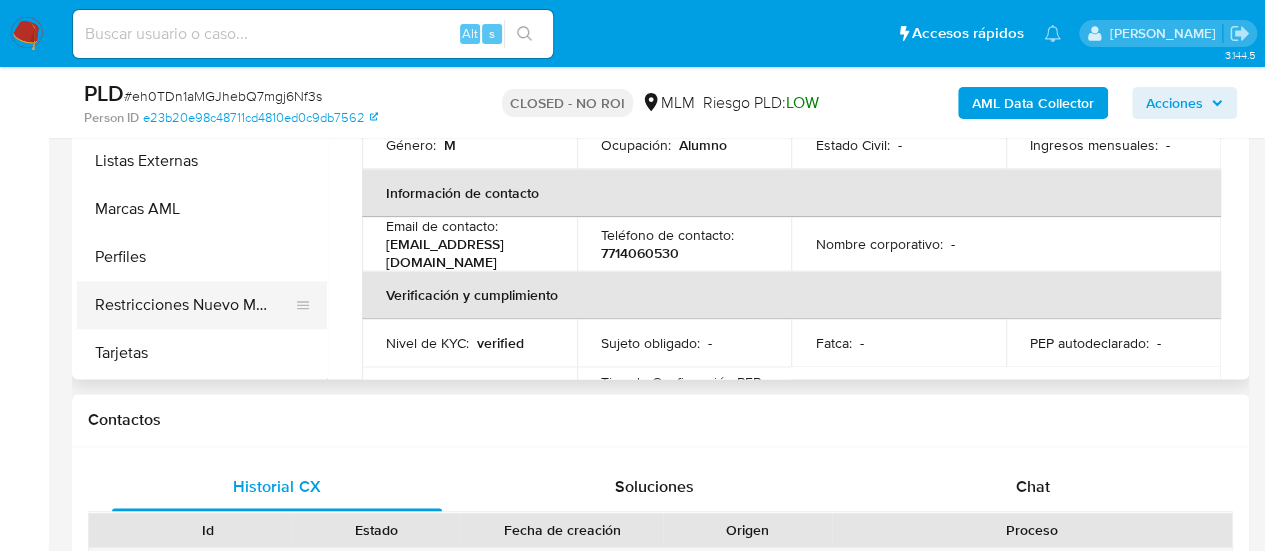 scroll, scrollTop: 1200, scrollLeft: 0, axis: vertical 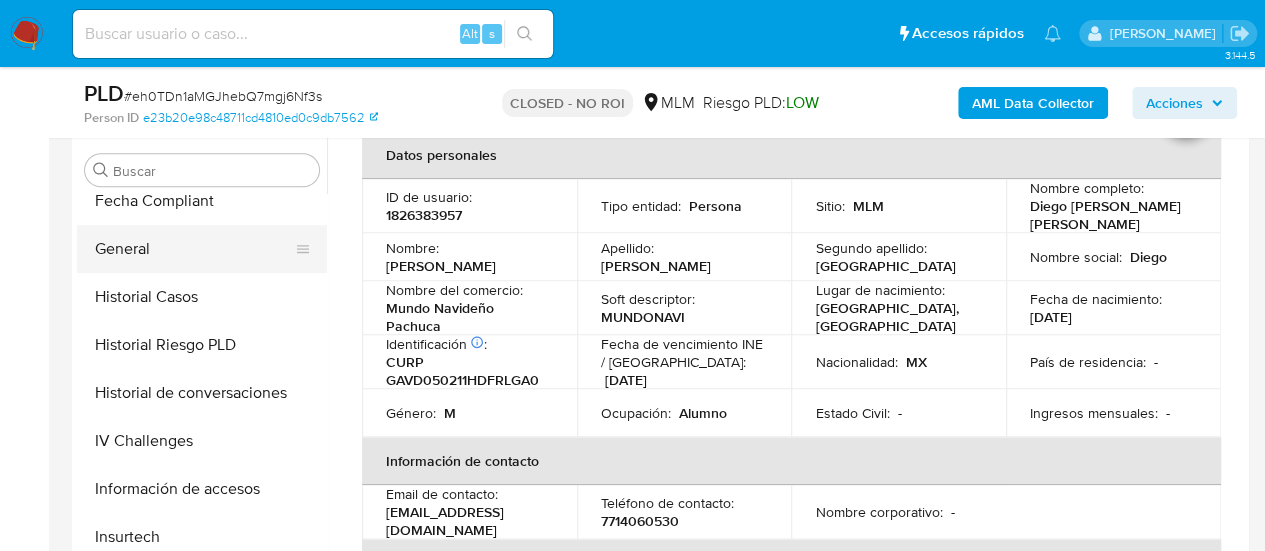 click on "General" at bounding box center [194, 249] 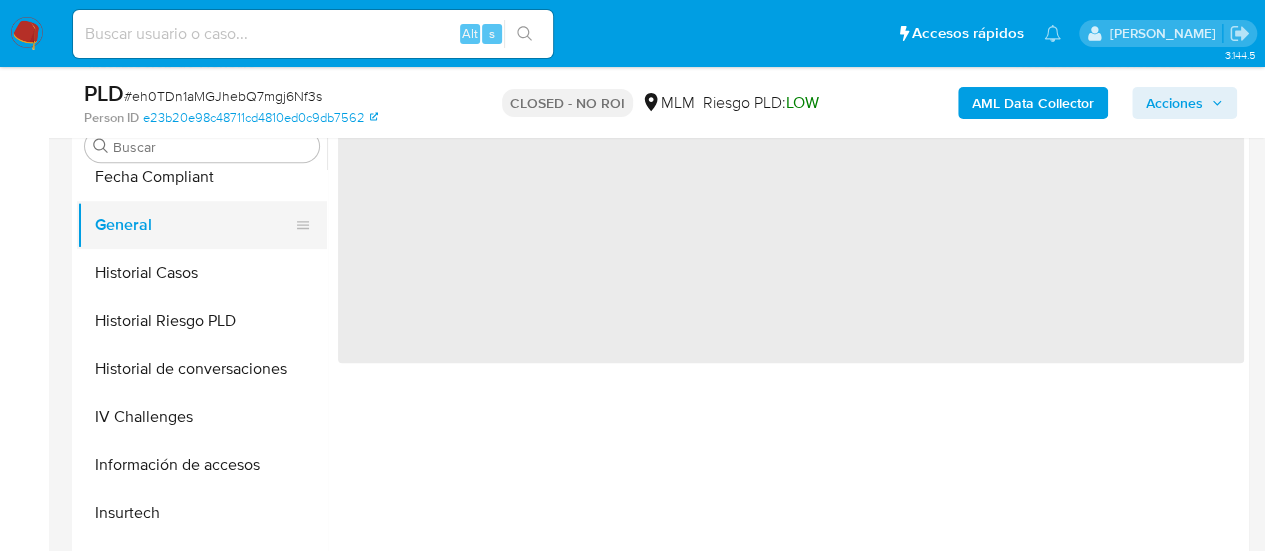scroll, scrollTop: 0, scrollLeft: 0, axis: both 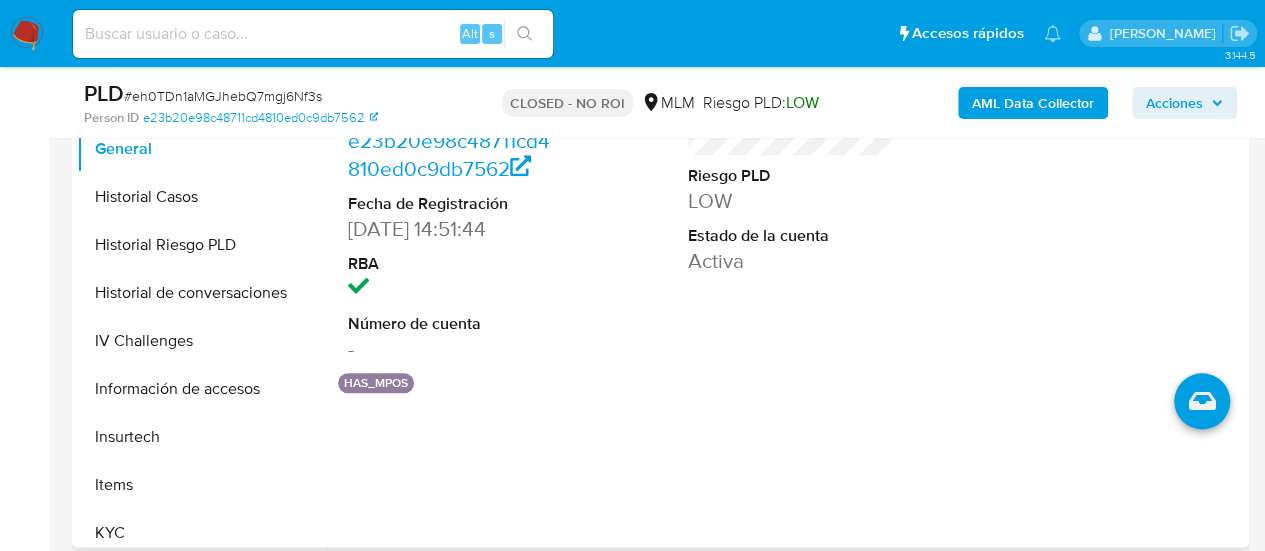 click on "has_mpos" at bounding box center (376, 383) 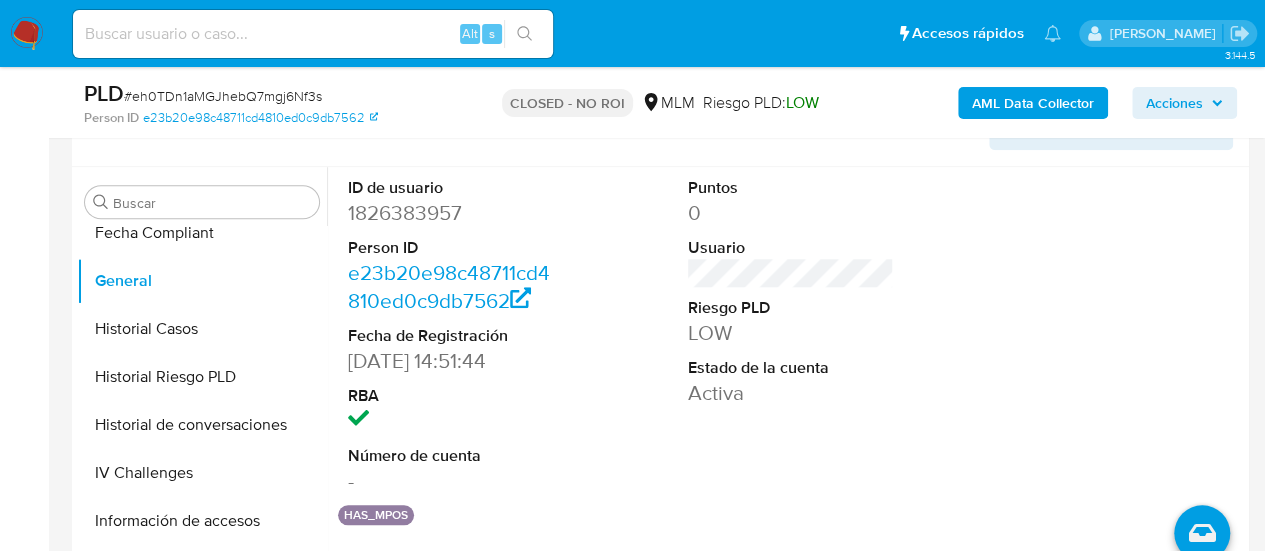 scroll, scrollTop: 900, scrollLeft: 0, axis: vertical 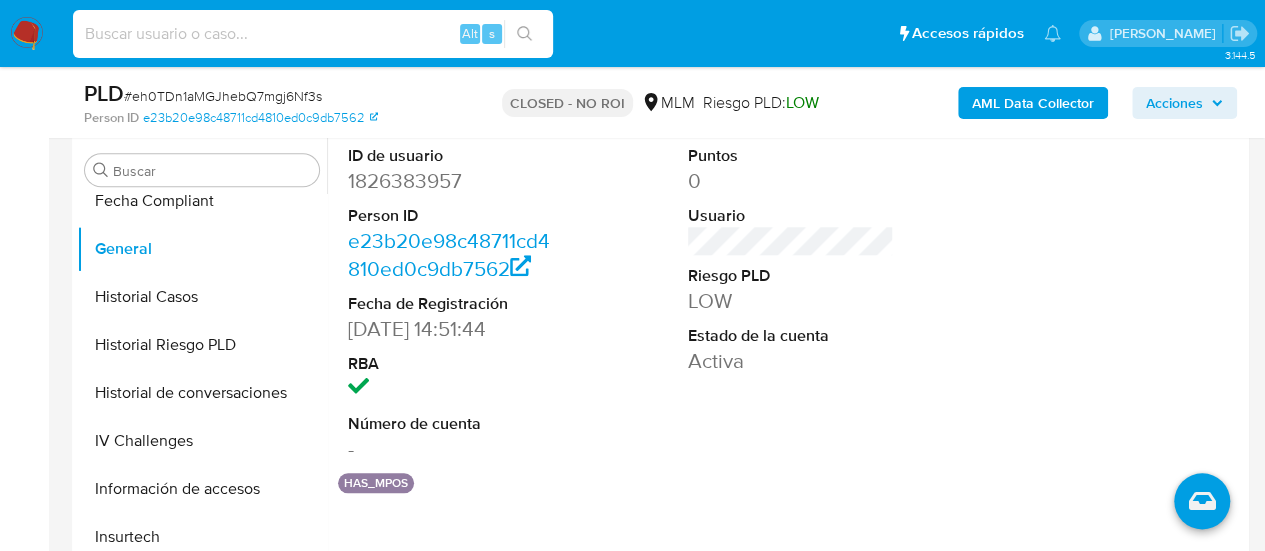 click at bounding box center (313, 34) 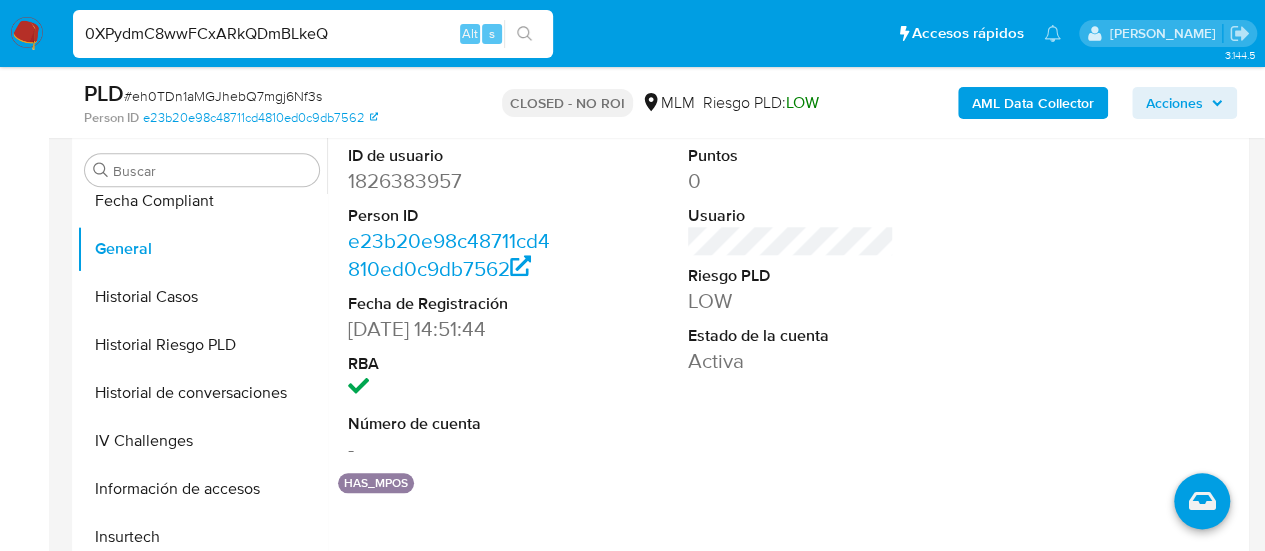 type on "0XPydmC8wwFCxARkQDmBLkeQ" 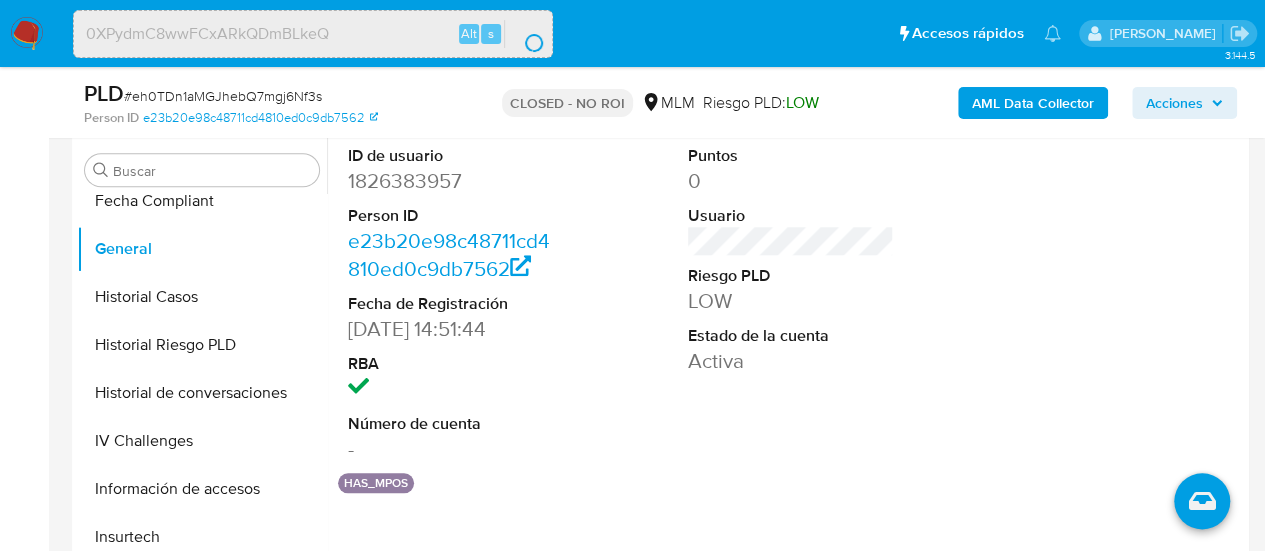 scroll, scrollTop: 0, scrollLeft: 0, axis: both 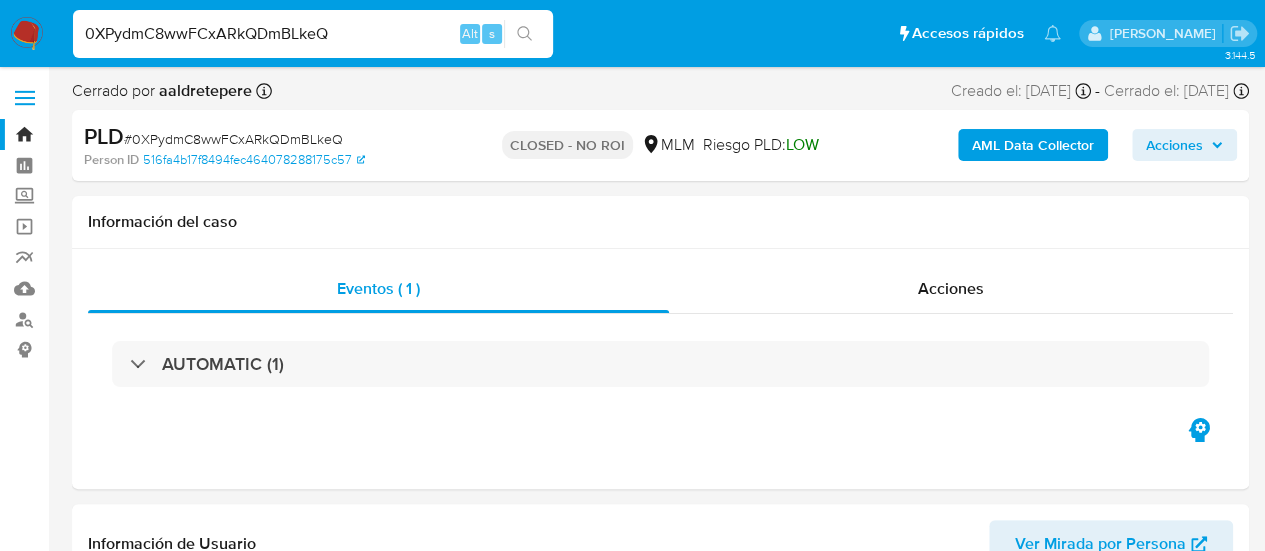 select on "10" 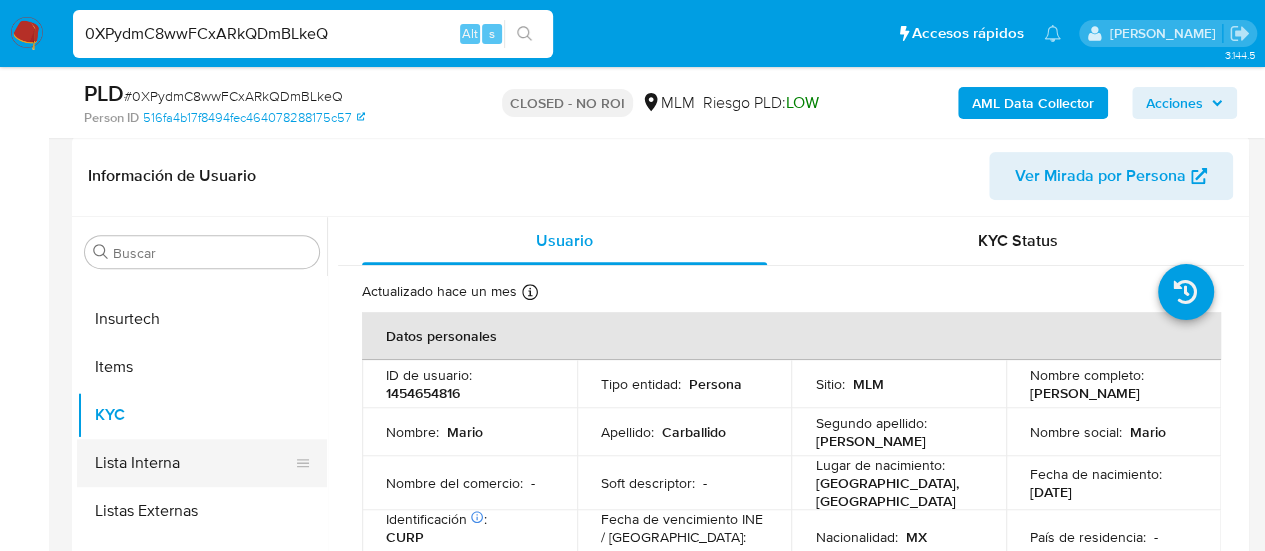 scroll, scrollTop: 400, scrollLeft: 0, axis: vertical 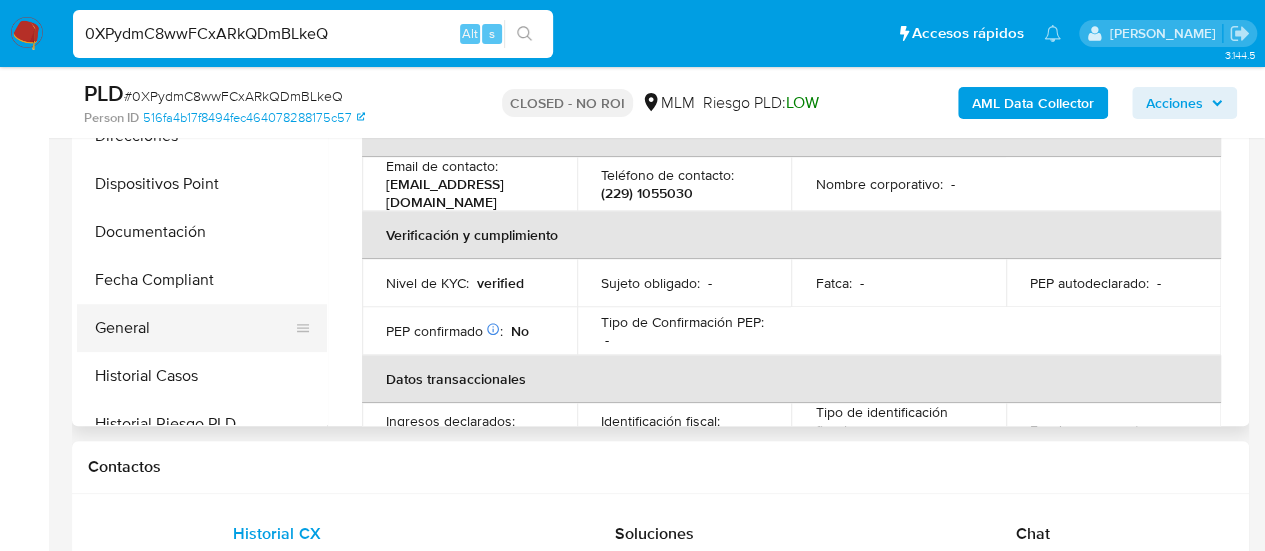 click on "General" at bounding box center (194, 328) 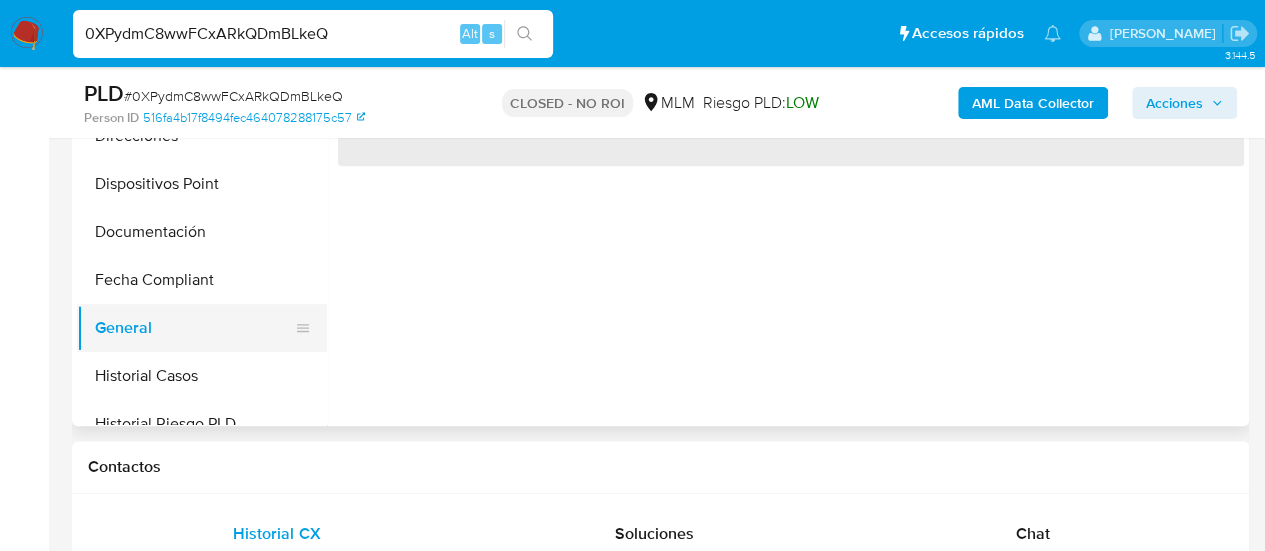 scroll, scrollTop: 0, scrollLeft: 0, axis: both 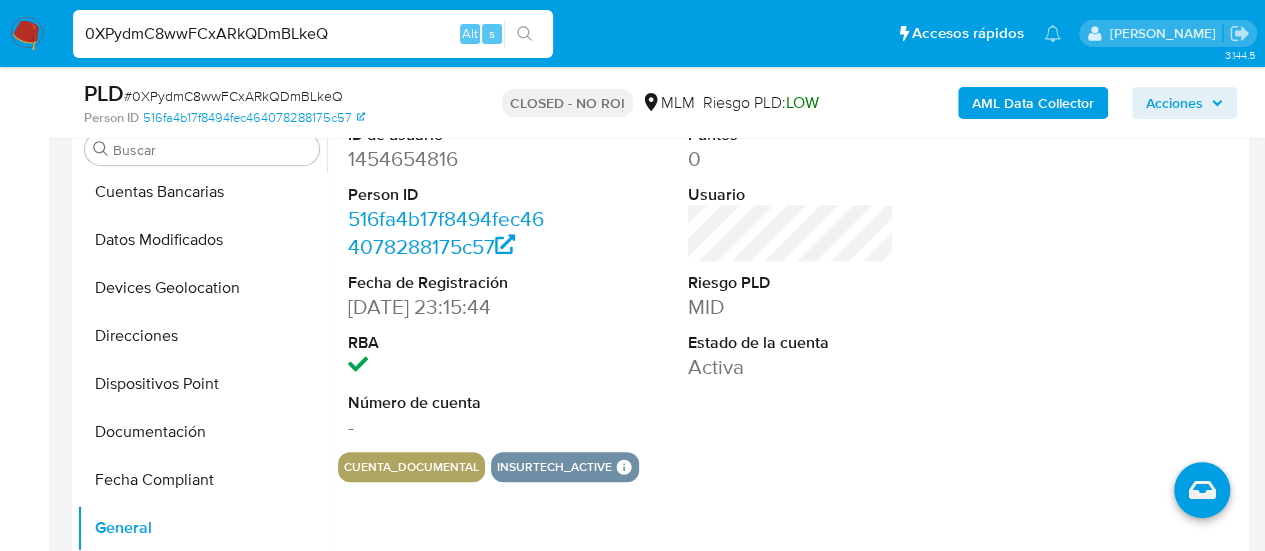 click on "Puntos 0 Usuario Riesgo PLD MID Estado de la cuenta Activa" at bounding box center [791, 283] 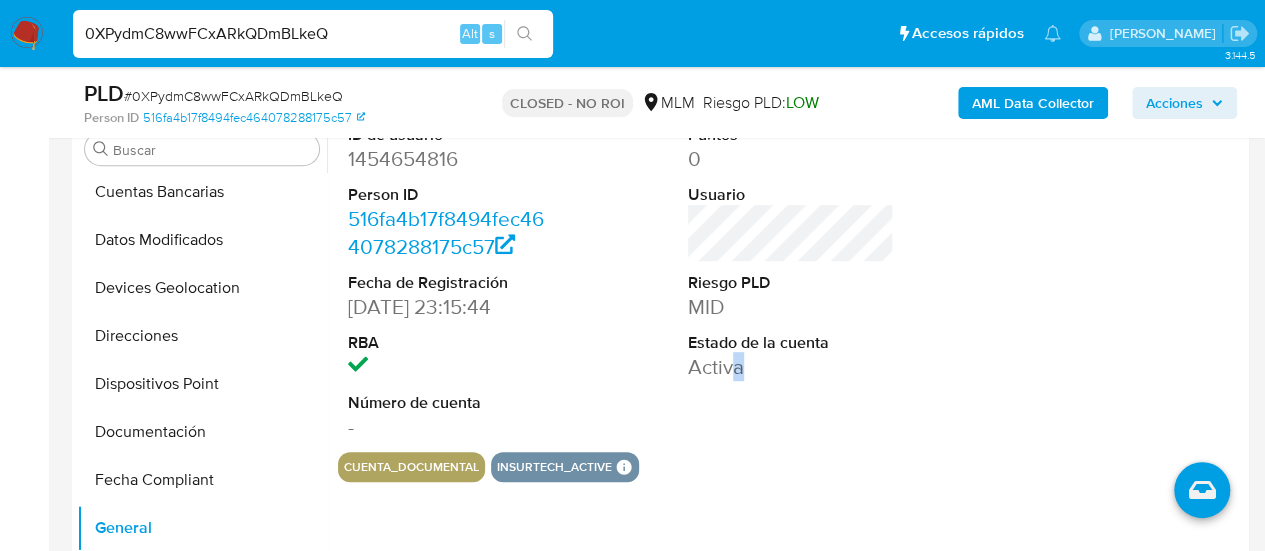 click on "Activa" at bounding box center (791, 367) 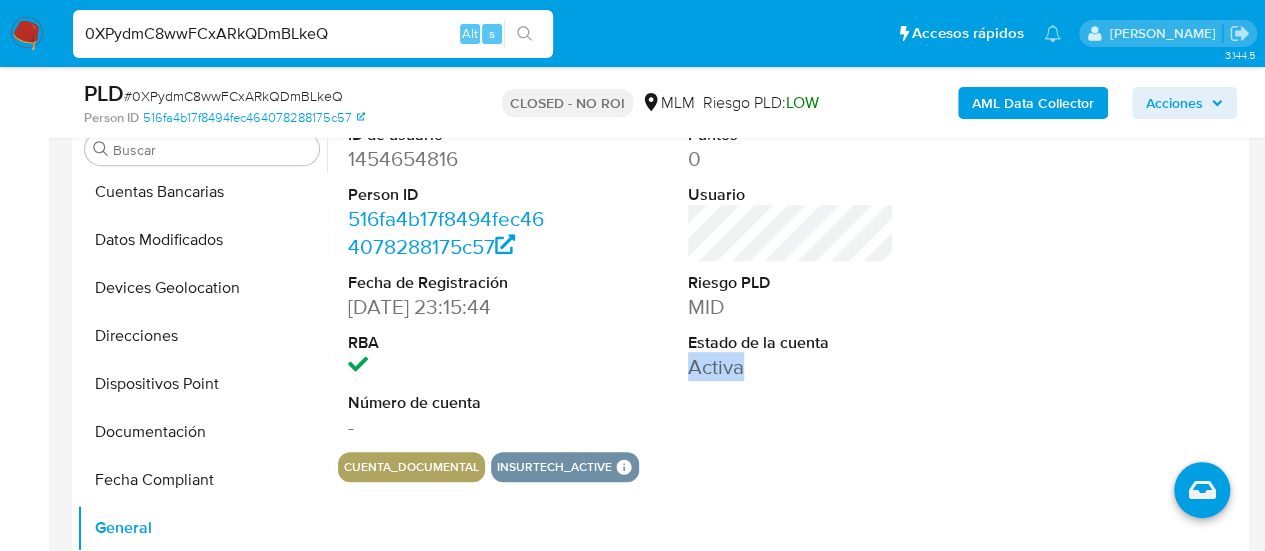 click on "Activa" at bounding box center (791, 367) 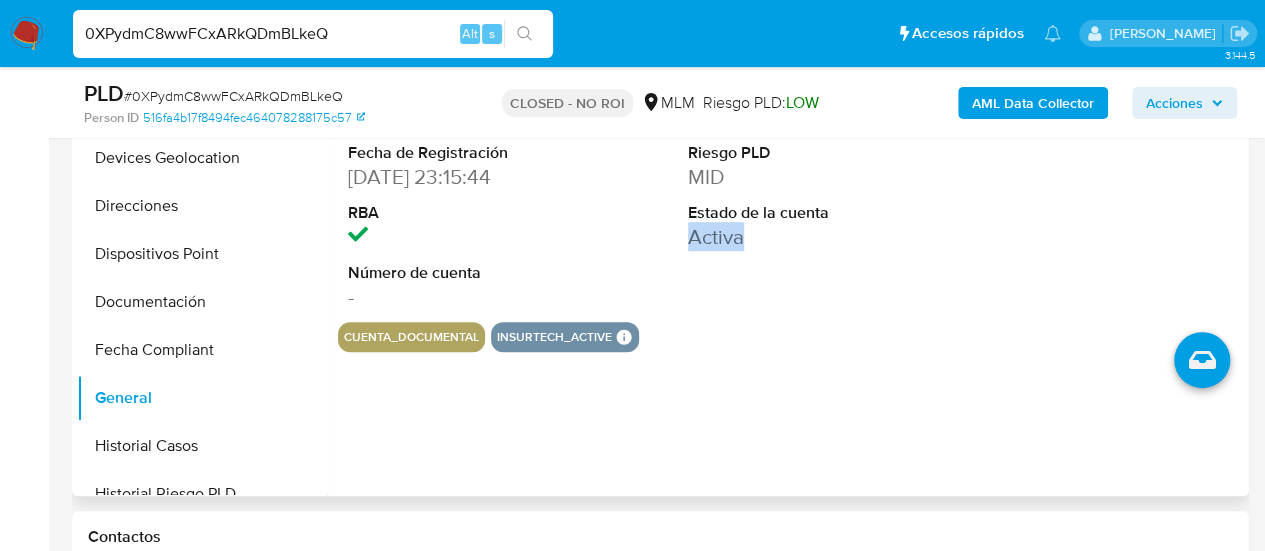 scroll, scrollTop: 400, scrollLeft: 0, axis: vertical 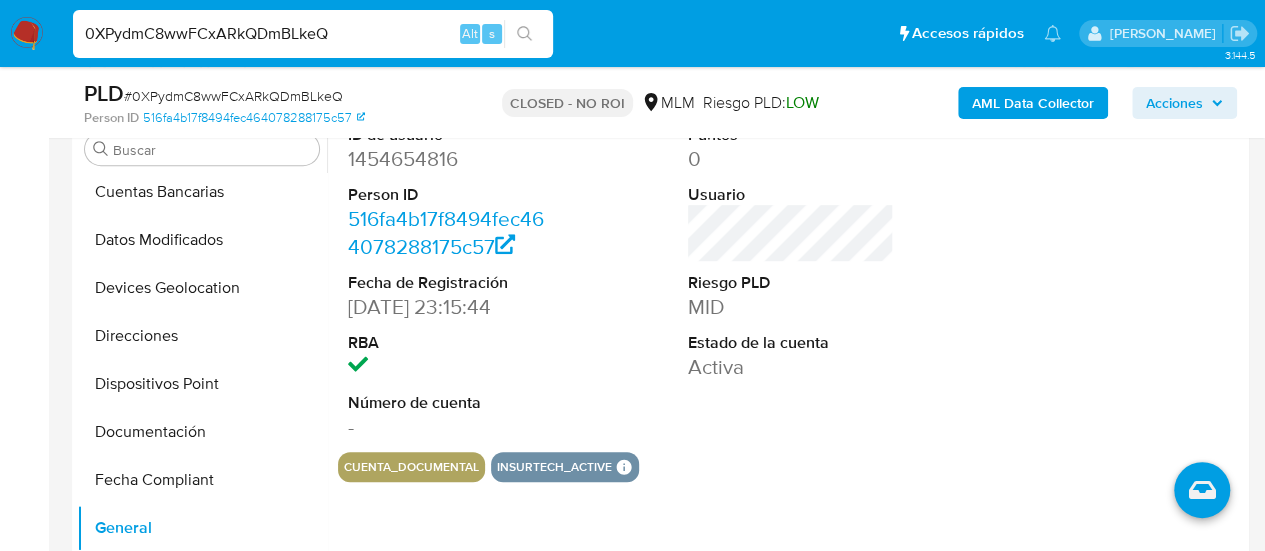 click on "0XPydmC8wwFCxARkQDmBLkeQ" at bounding box center (313, 34) 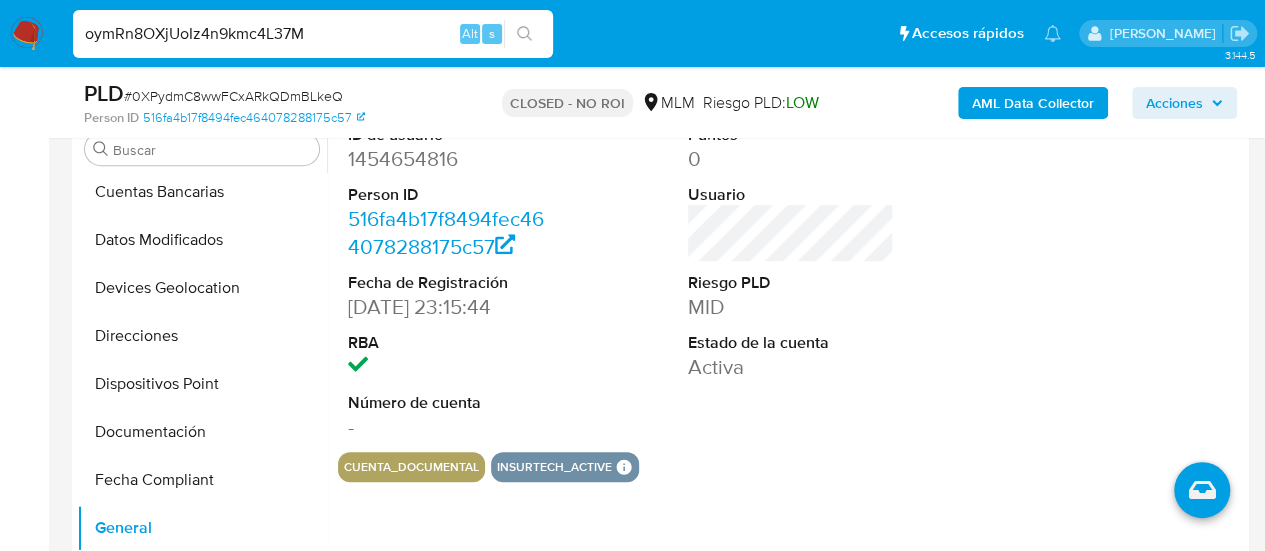 type on "oymRn8OXjUoIz4n9kmc4L37M" 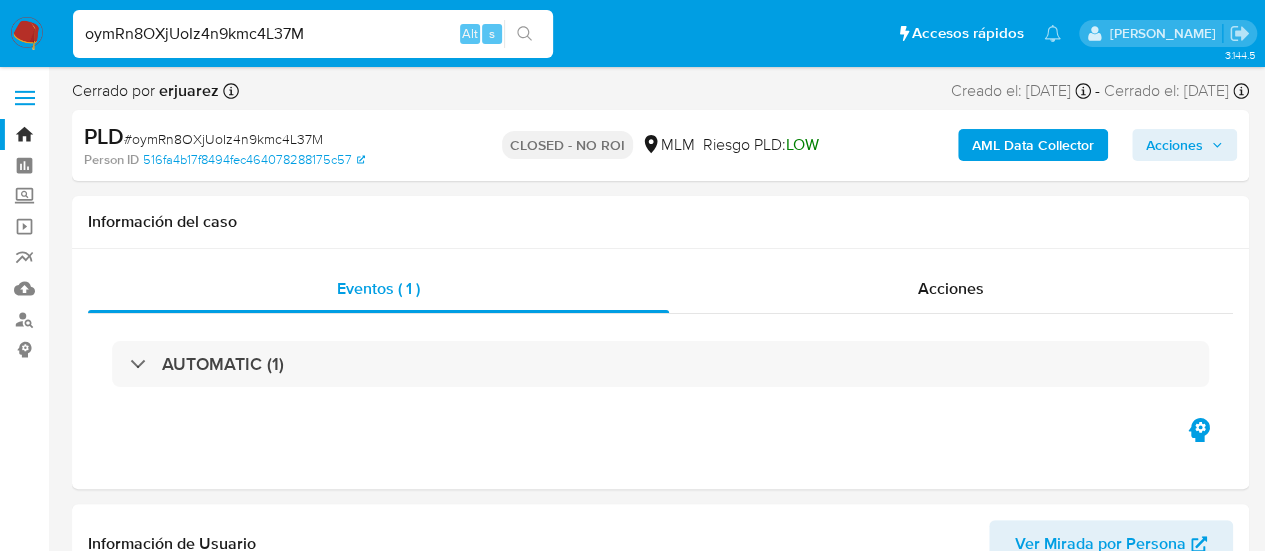 scroll, scrollTop: 797, scrollLeft: 0, axis: vertical 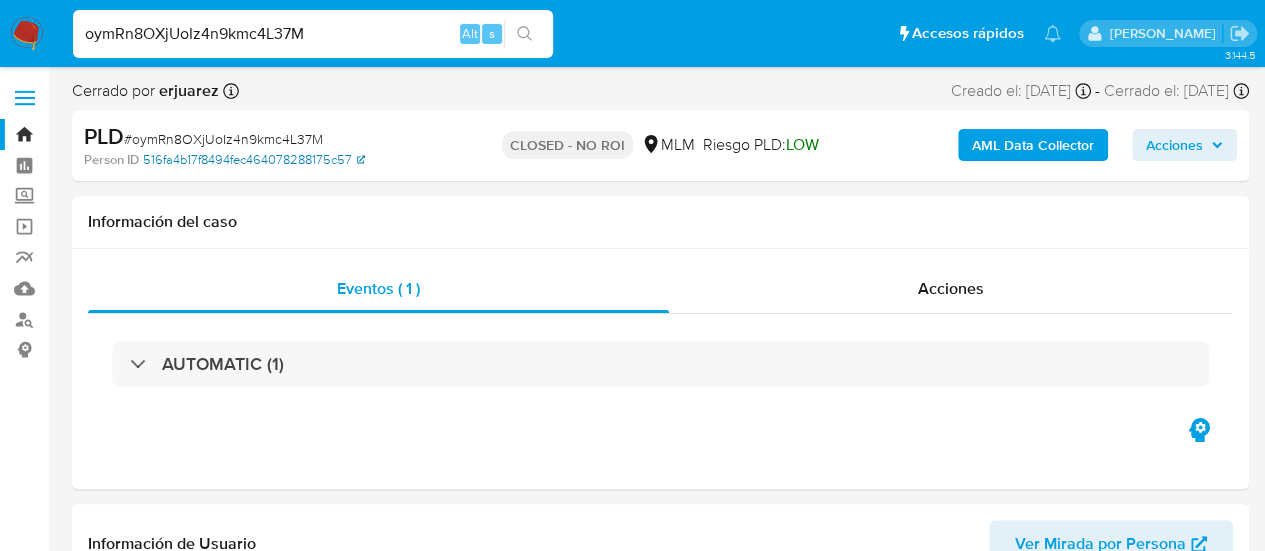 select on "10" 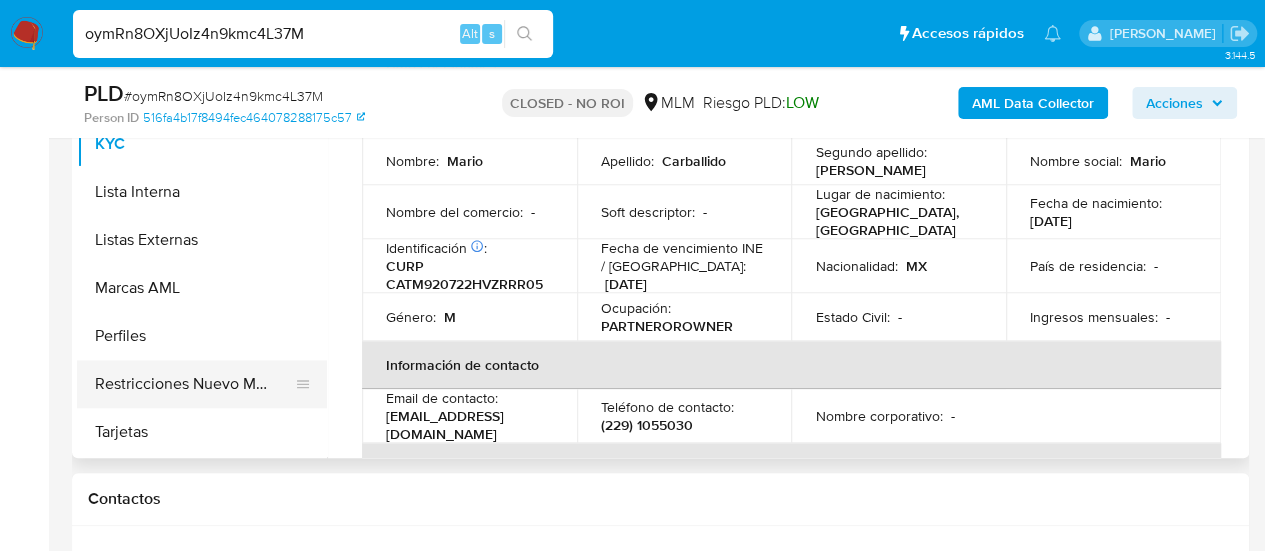 scroll, scrollTop: 600, scrollLeft: 0, axis: vertical 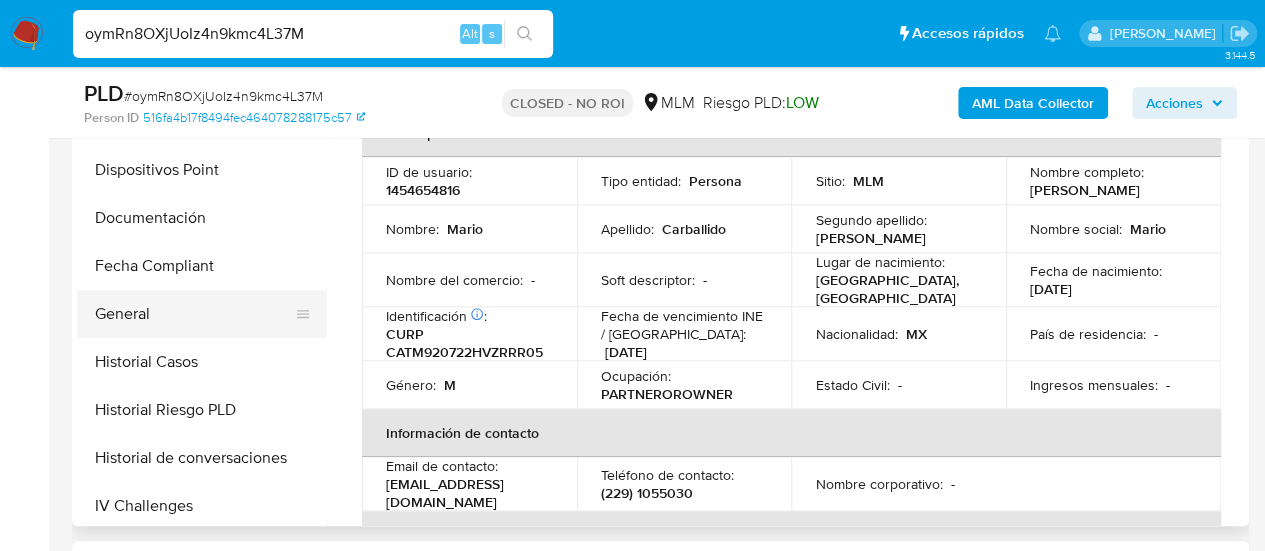 click on "Anticipos de dinero Archivos adjuntos Cruces y Relaciones Créditos Cuentas Bancarias Datos Modificados Devices Geolocation Direcciones Dispositivos Point Documentación Fecha Compliant General Historial Casos Historial Riesgo PLD Historial de conversaciones IV Challenges Información de accesos Insurtech Items KYC Lista Interna Listas Externas Marcas AML Perfiles Restricciones Nuevo Mundo Tarjetas" at bounding box center [202, 298] 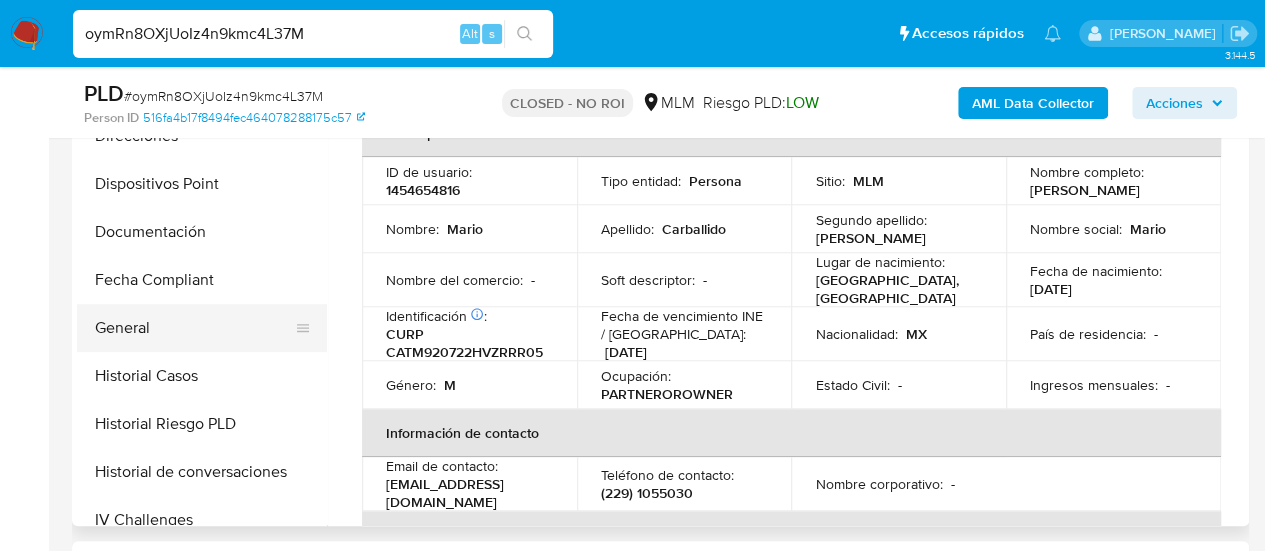 click on "General" at bounding box center (194, 328) 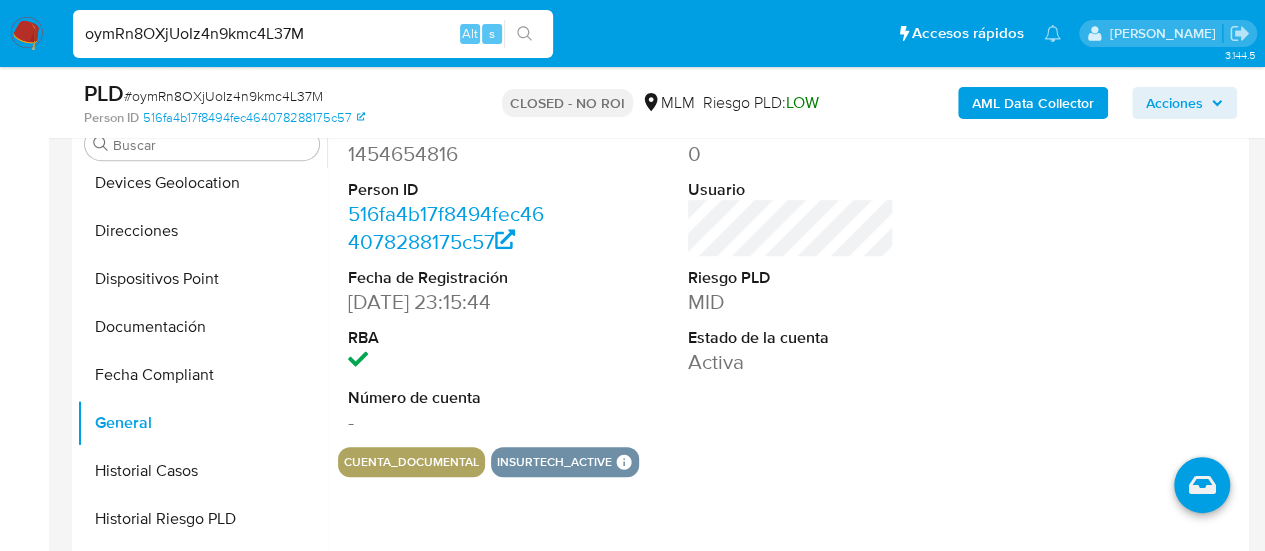 scroll, scrollTop: 400, scrollLeft: 0, axis: vertical 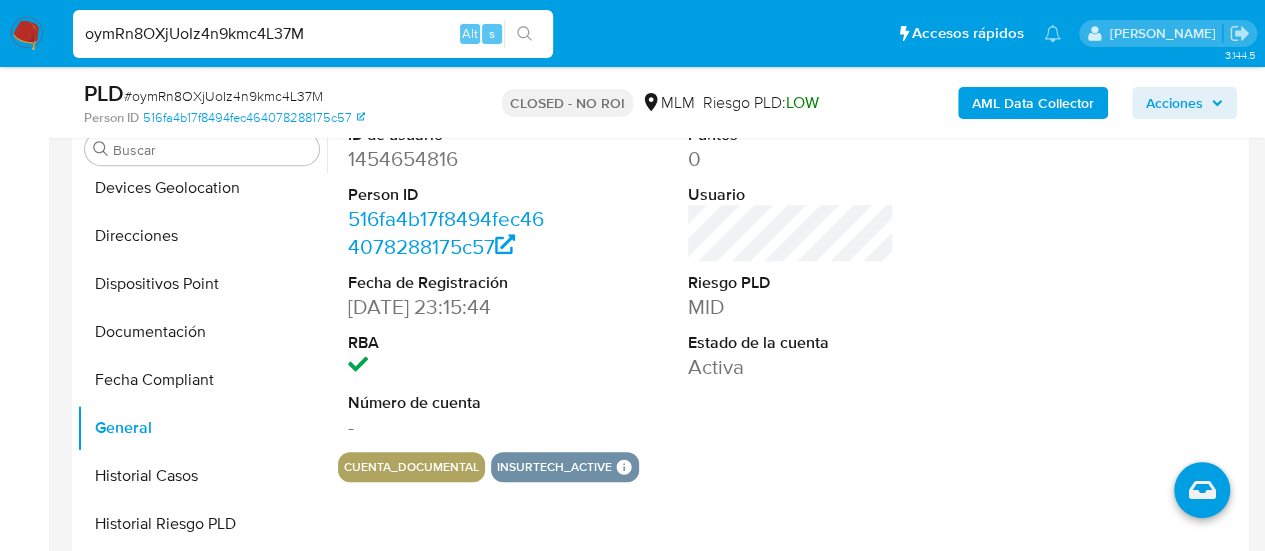 click on "ID de usuario 1454654816 Person ID 516fa4b17f8494fec464078288175c57 Fecha de Registración [DATE] 23:15:44 RBA Número de cuenta - Puntos 0 Usuario Riesgo PLD MID Estado de la cuenta Activa" at bounding box center [791, 283] 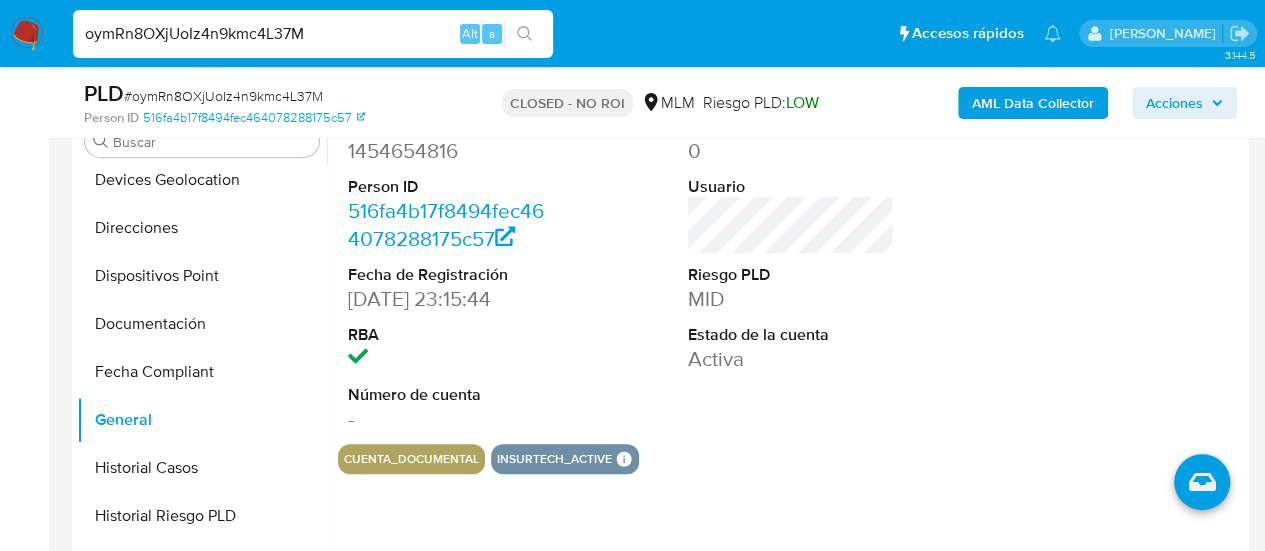 scroll, scrollTop: 300, scrollLeft: 0, axis: vertical 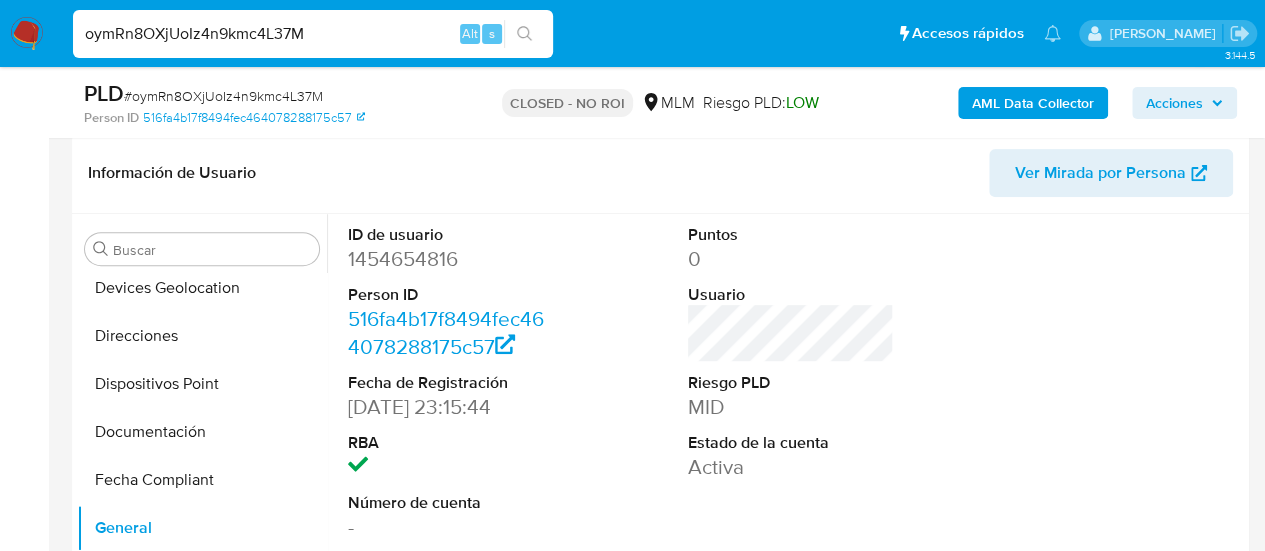 click on "oymRn8OXjUoIz4n9kmc4L37M" at bounding box center (313, 34) 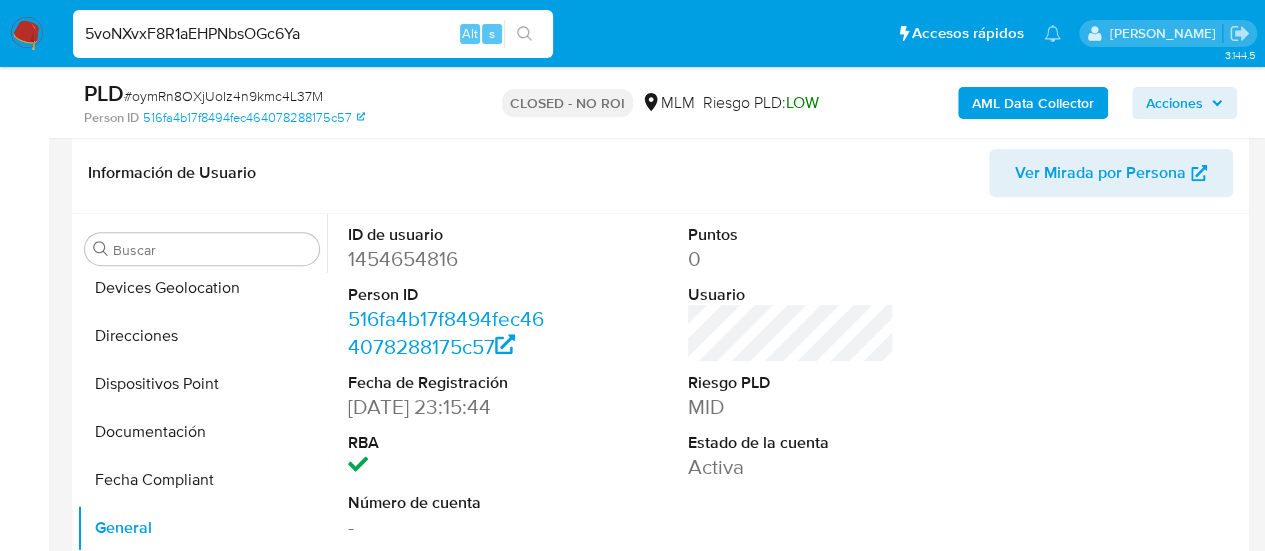 type on "5voNXvxF8R1aEHPNbsOGc6Ya" 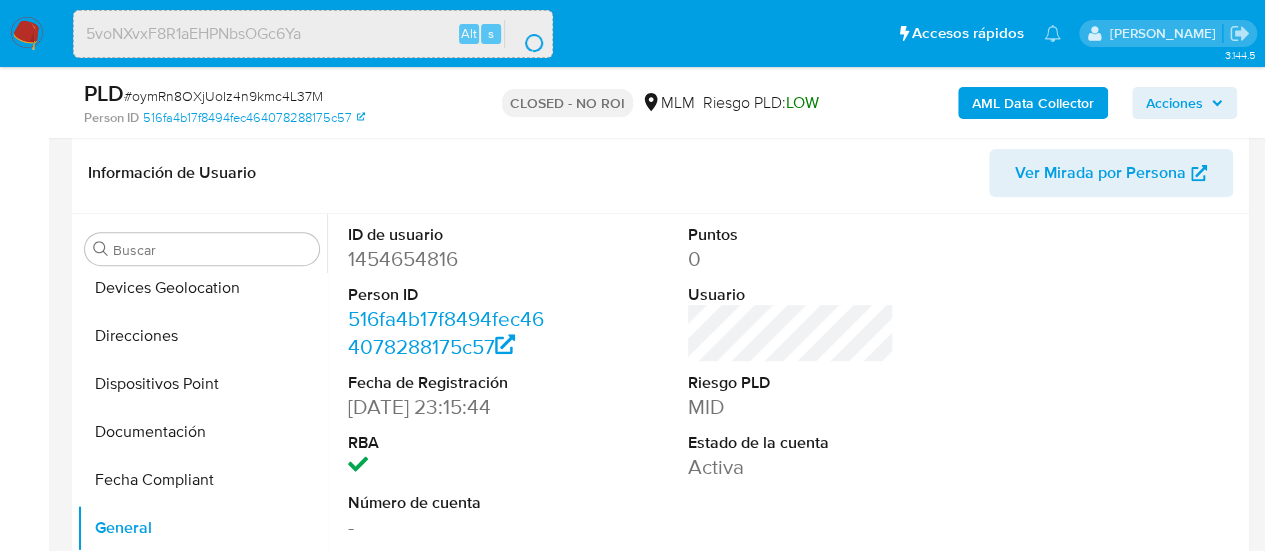 scroll, scrollTop: 0, scrollLeft: 0, axis: both 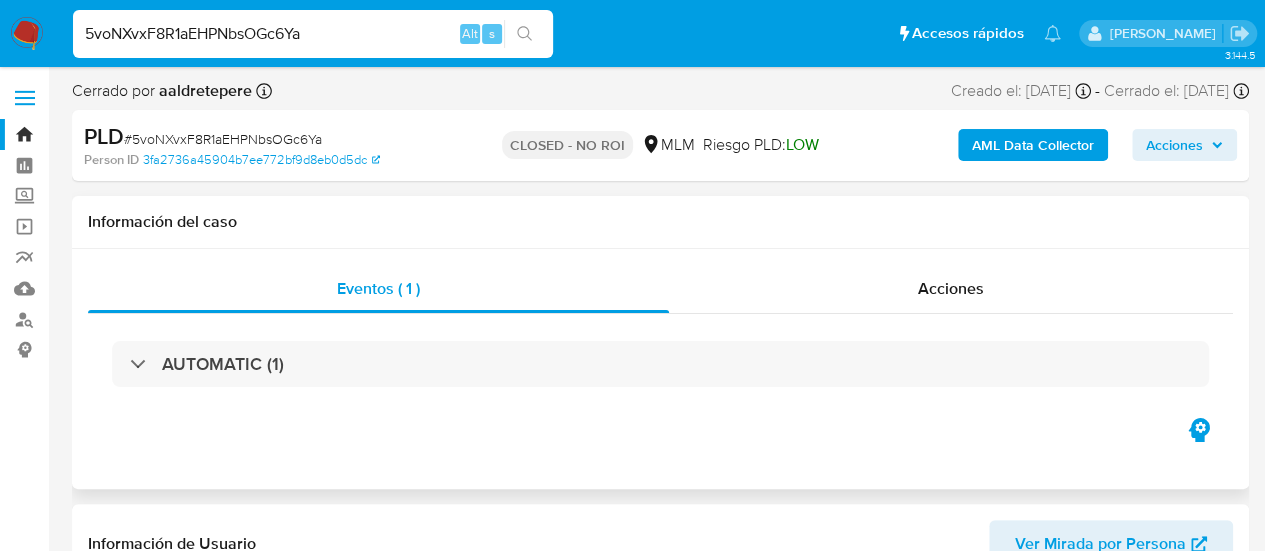 select on "10" 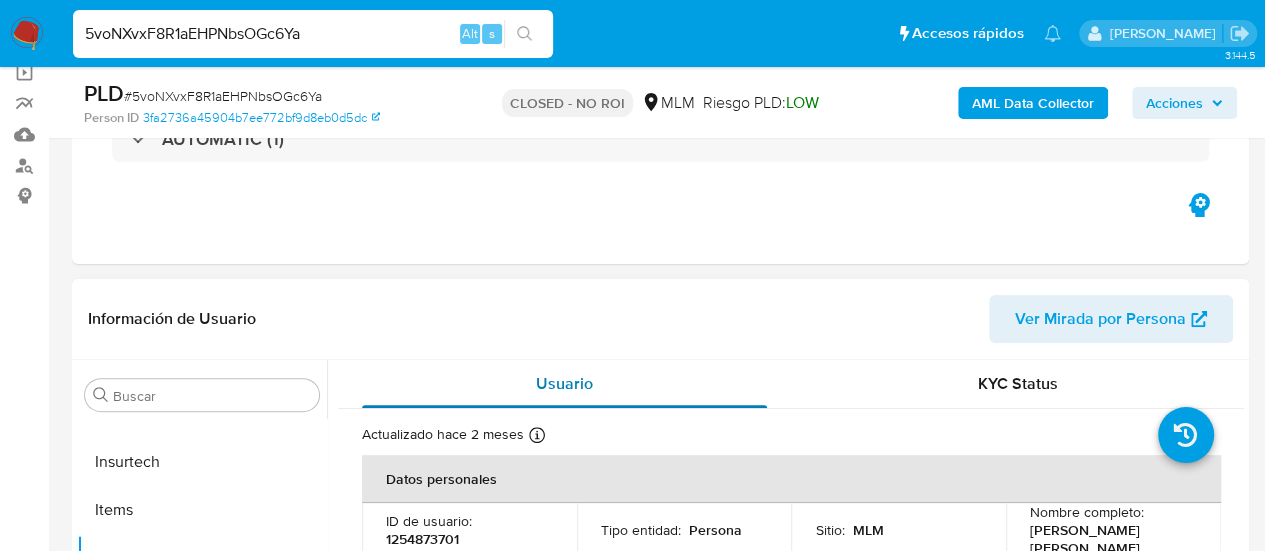 scroll, scrollTop: 200, scrollLeft: 0, axis: vertical 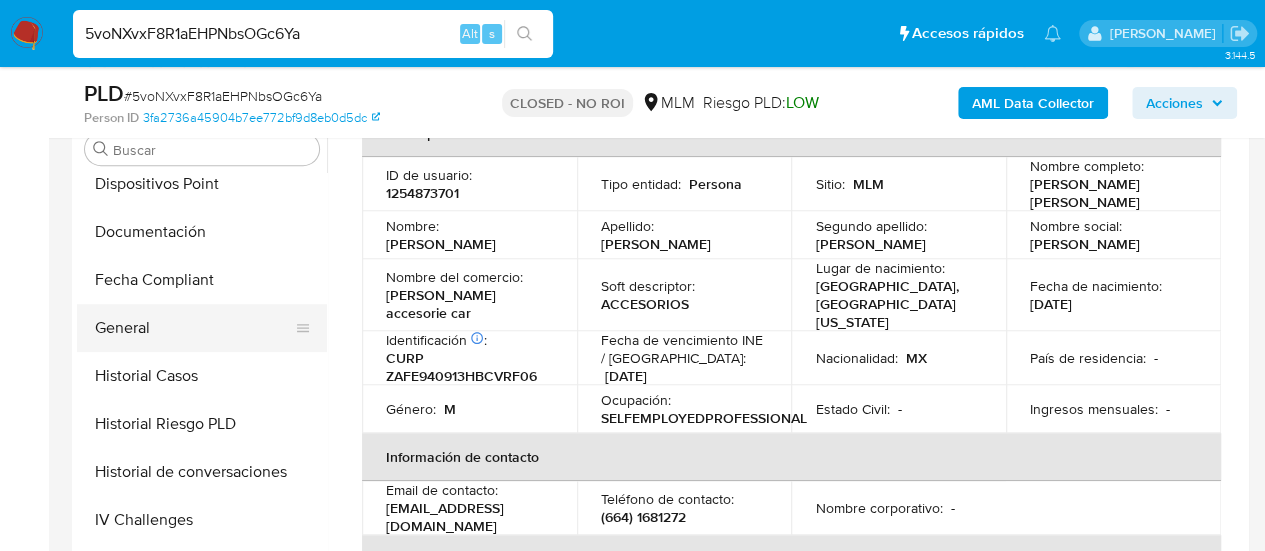 click on "General" at bounding box center (194, 328) 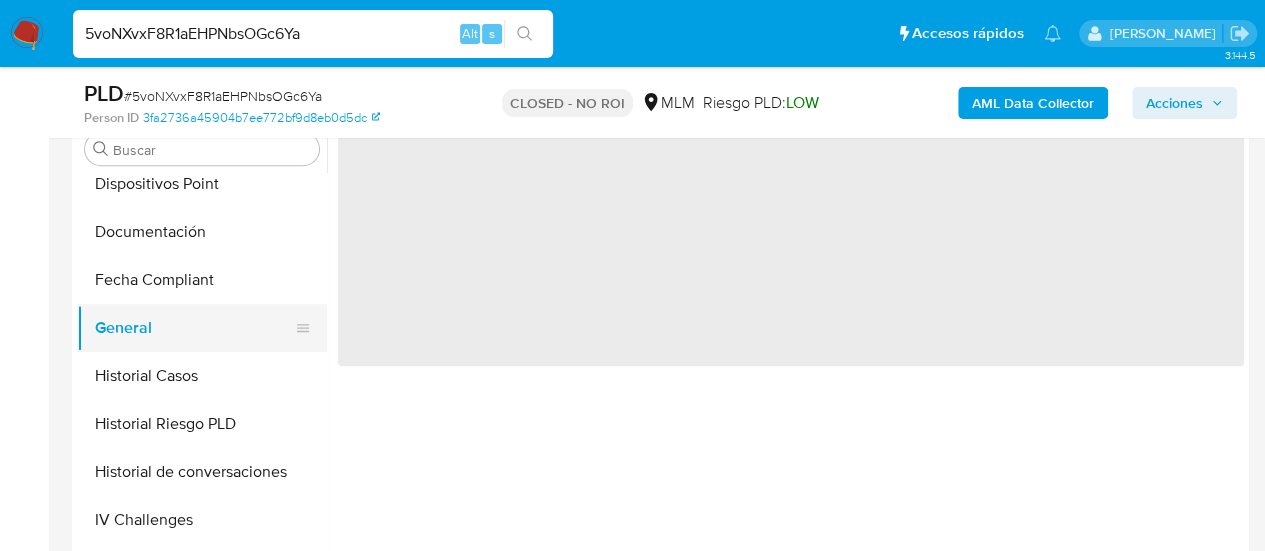 scroll, scrollTop: 0, scrollLeft: 0, axis: both 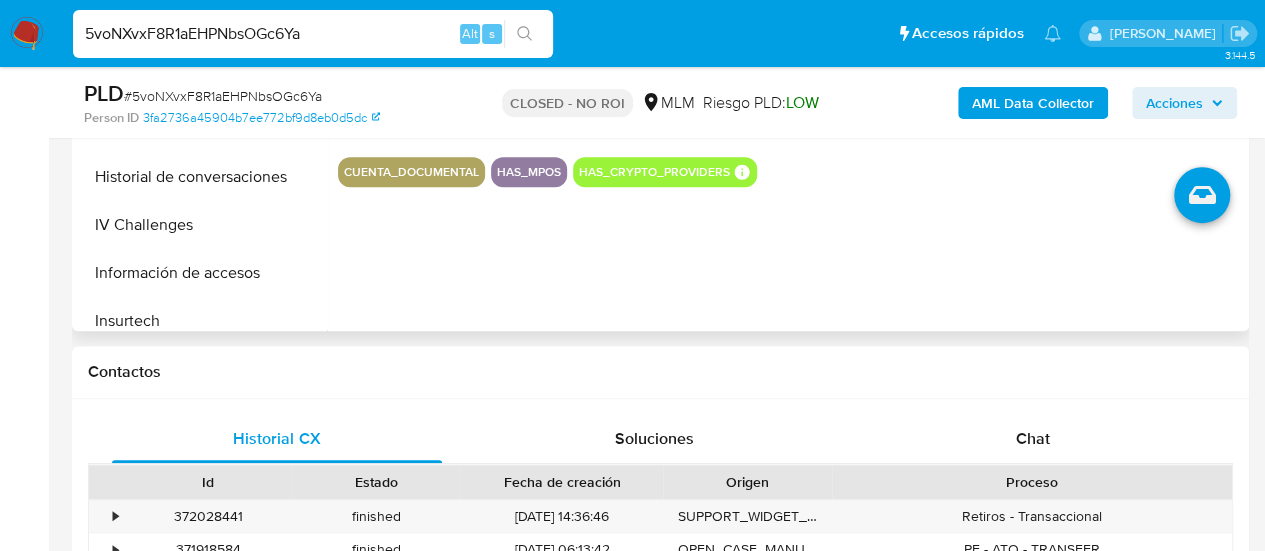 click on "cuenta_documental" at bounding box center [411, 172] 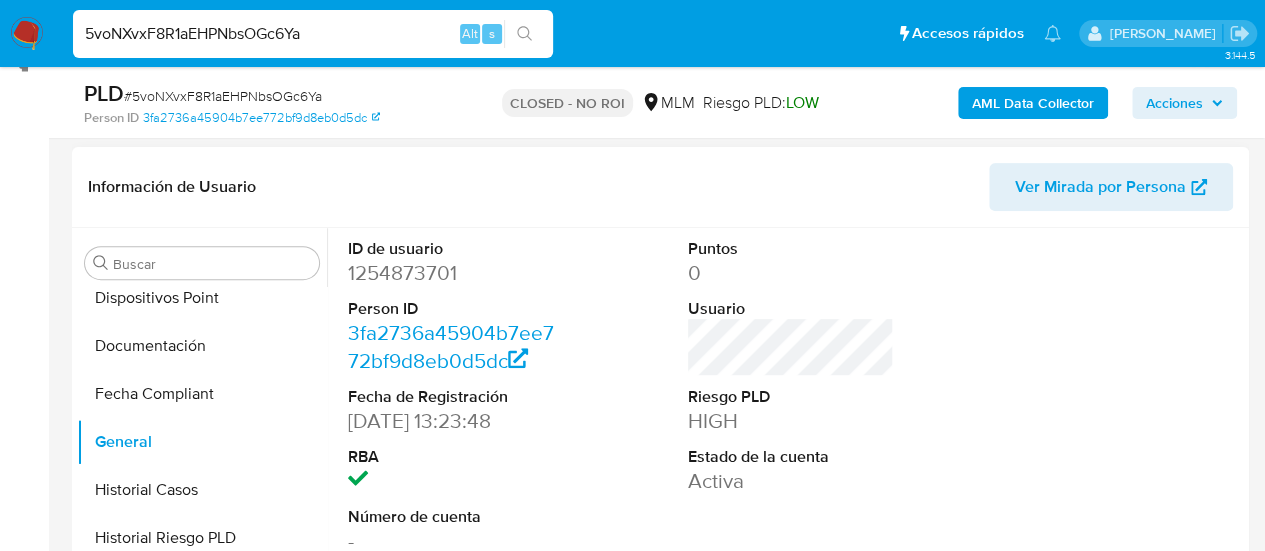scroll, scrollTop: 400, scrollLeft: 0, axis: vertical 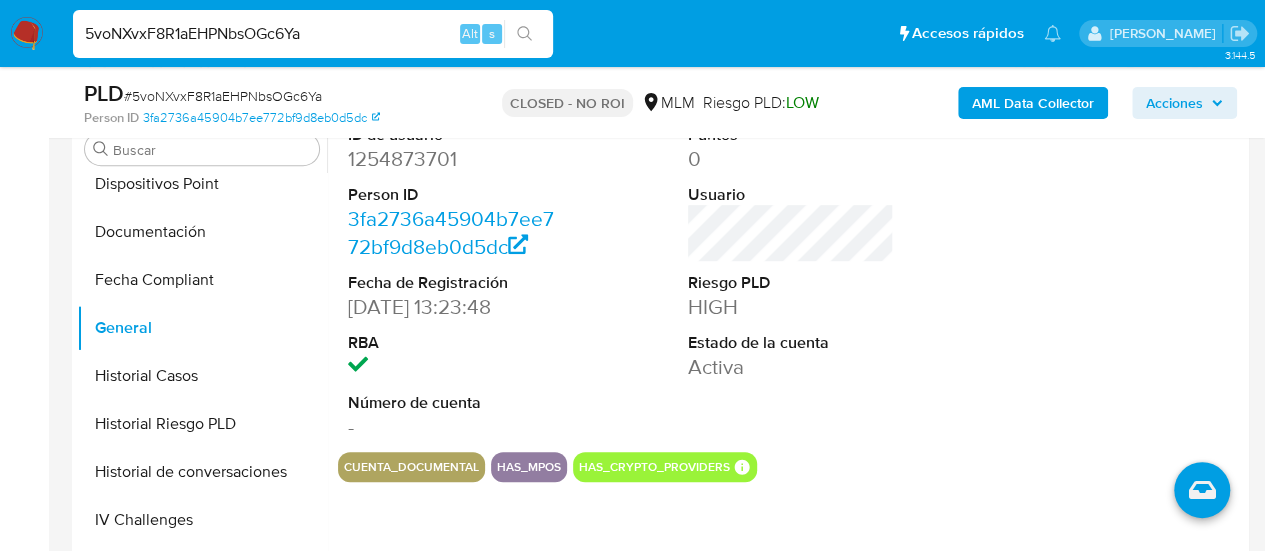 click on "cuenta_documental" at bounding box center (411, 467) 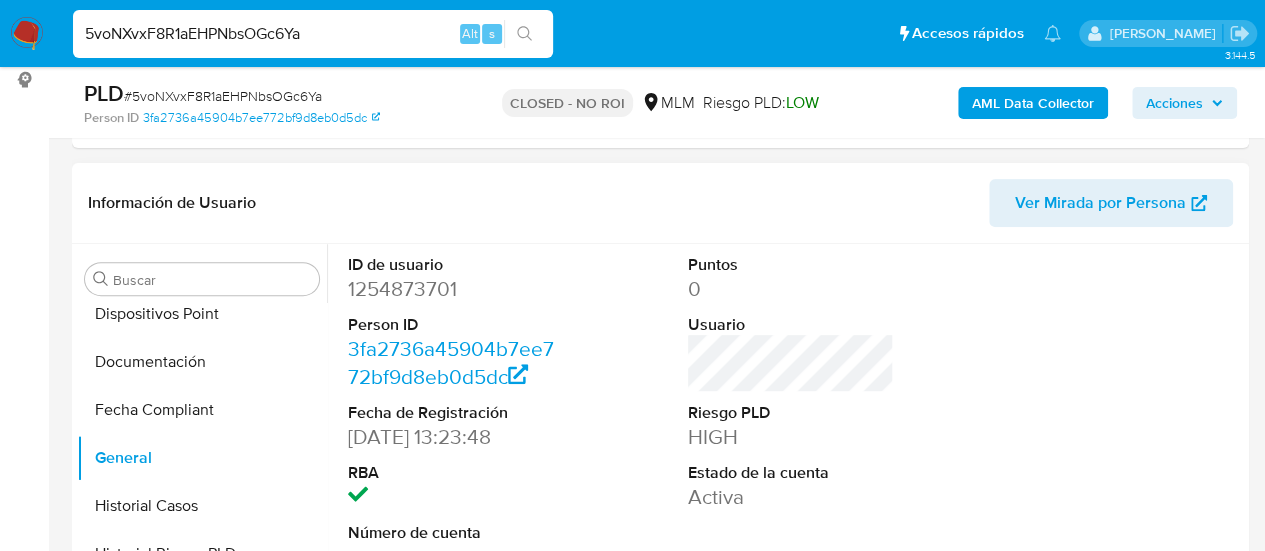 scroll, scrollTop: 300, scrollLeft: 0, axis: vertical 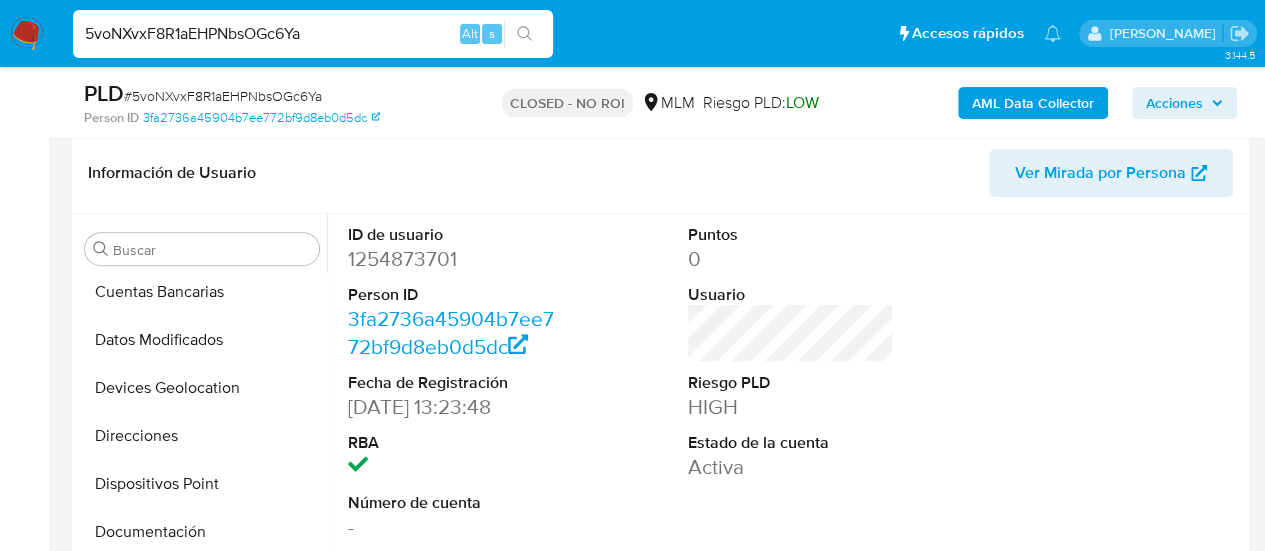 click on "1254873701" at bounding box center [451, 259] 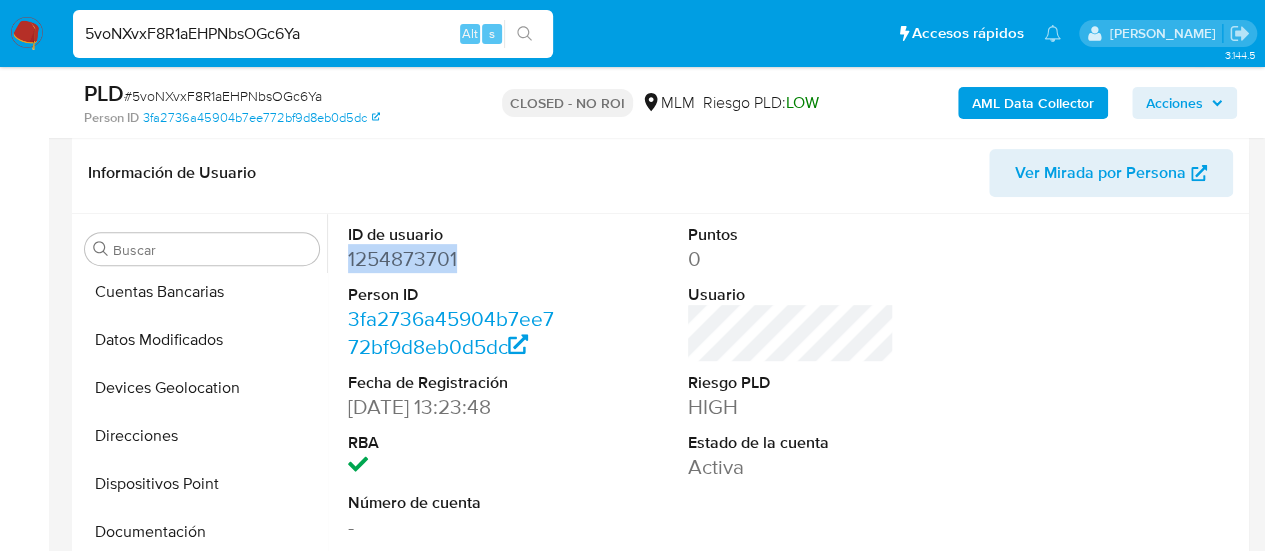 click on "1254873701" at bounding box center [451, 259] 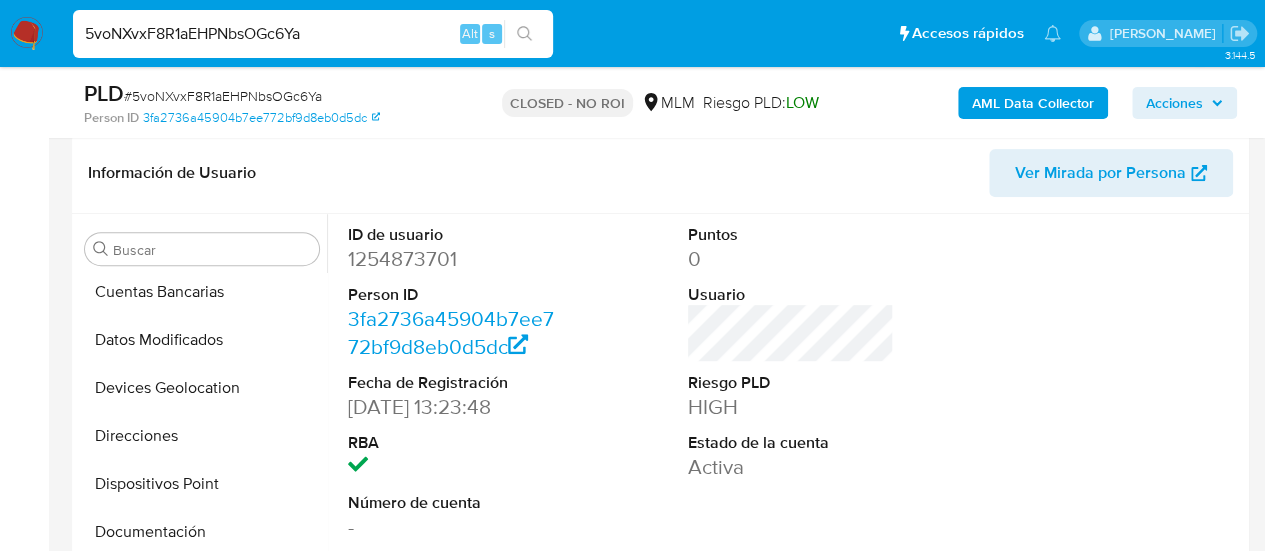 click on "5voNXvxF8R1aEHPNbsOGc6Ya Alt s Accesos rápidos   Presiona las siguientes teclas para acceder a algunas de las funciones Buscar caso o usuario Alt s Volver al home Alt h Agregar un comentario Alt c Ir a la resolucion de un caso Alt r Agregar un archivo adjunto Alt a [PERSON_NAME]" at bounding box center (632, 33) 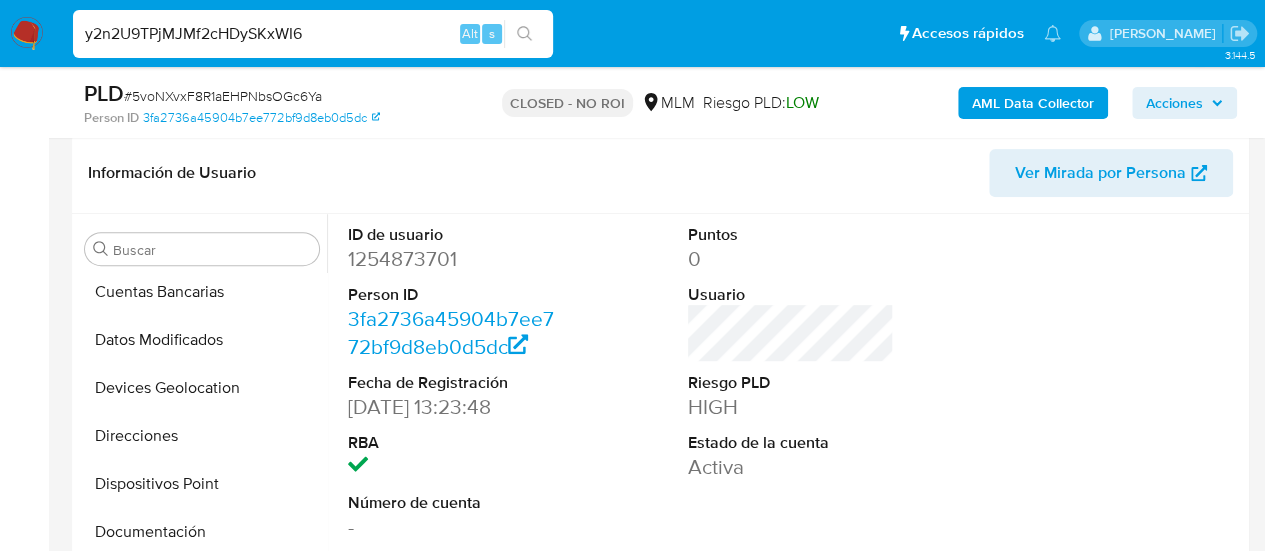type on "y2n2U9TPjMJMf2cHDySKxWI6" 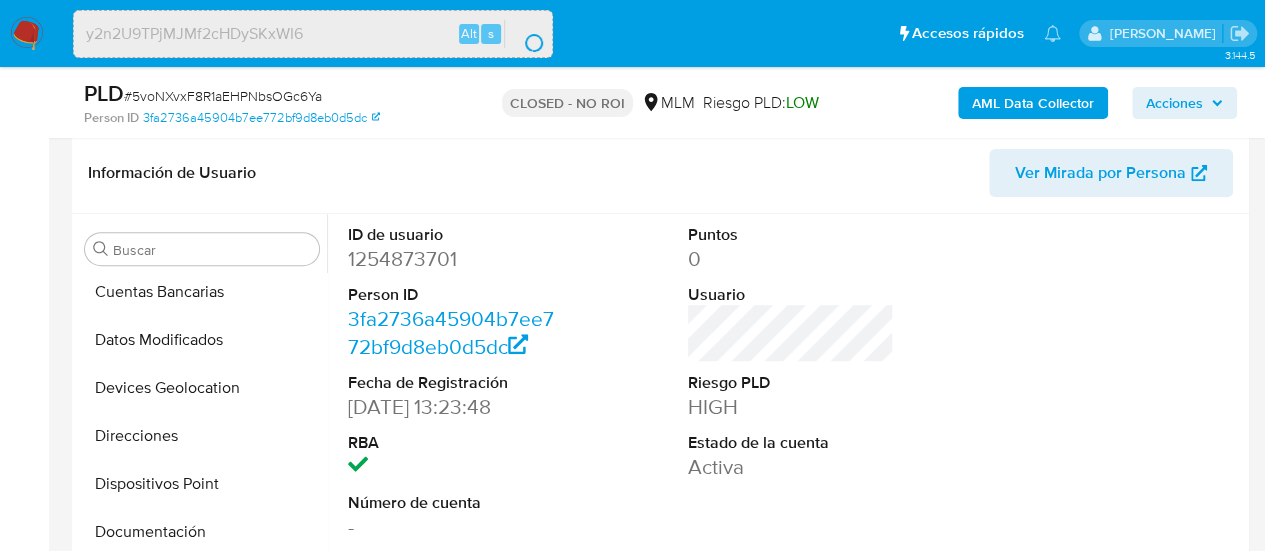 scroll, scrollTop: 0, scrollLeft: 0, axis: both 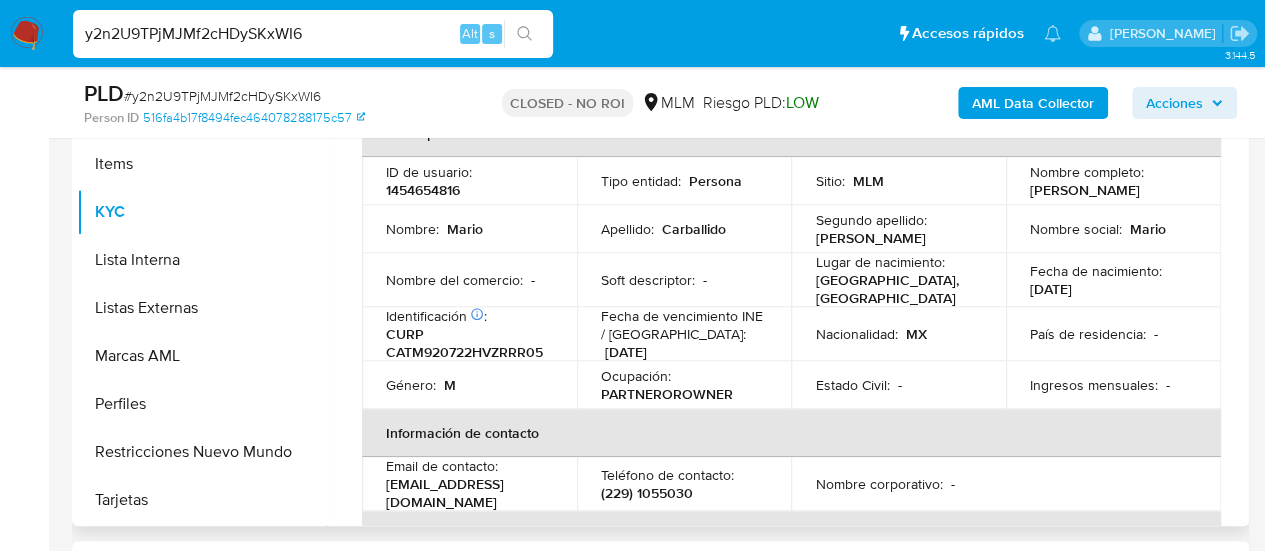 select on "10" 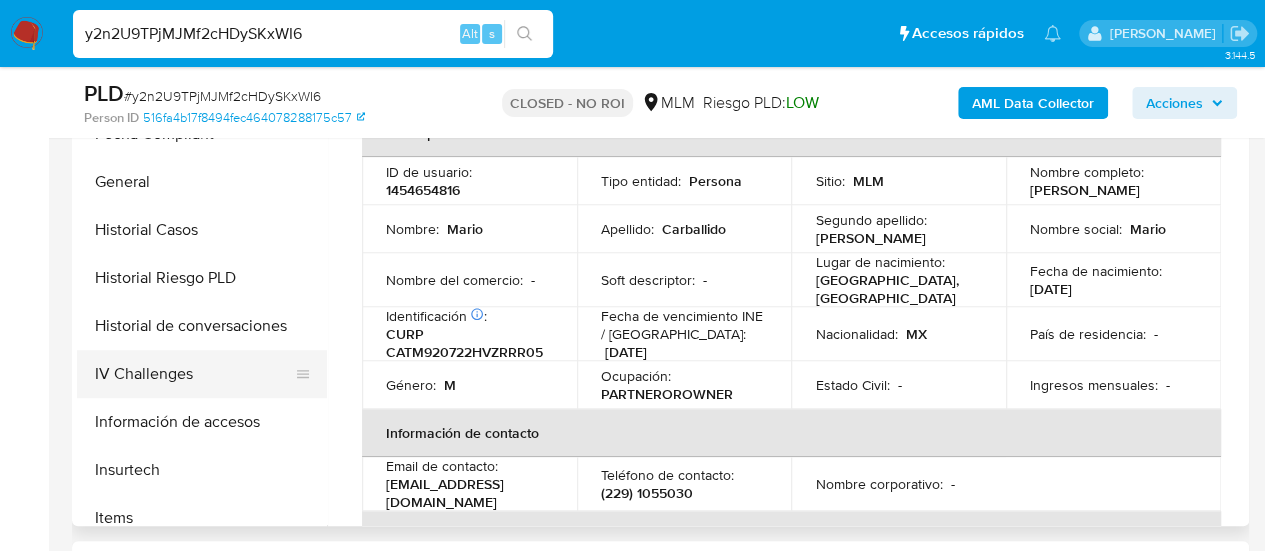scroll, scrollTop: 397, scrollLeft: 0, axis: vertical 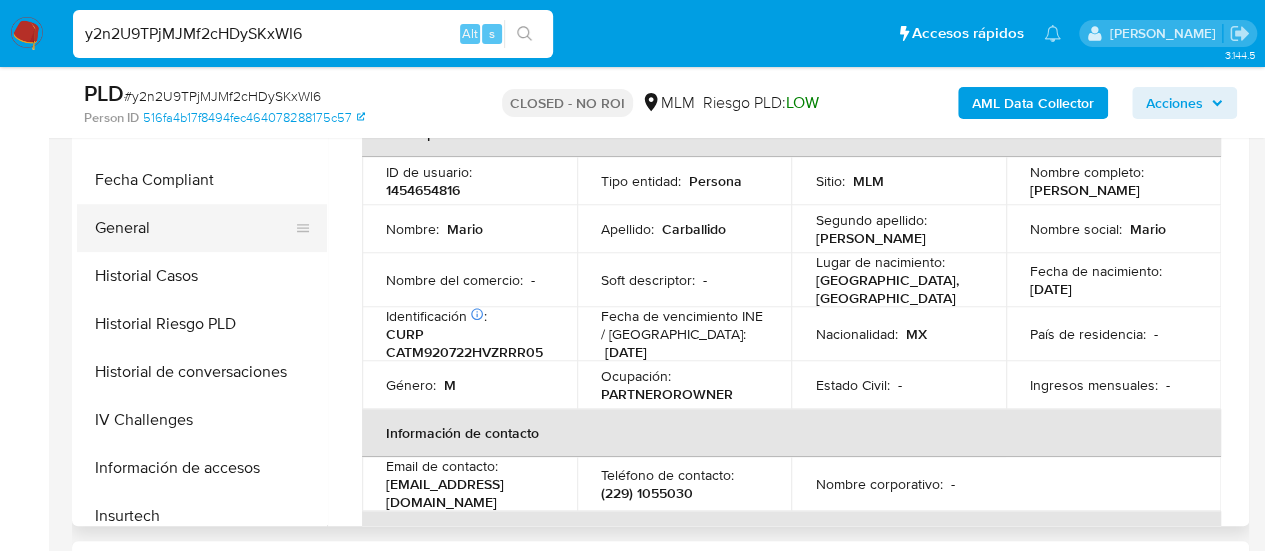 click on "General" at bounding box center (194, 228) 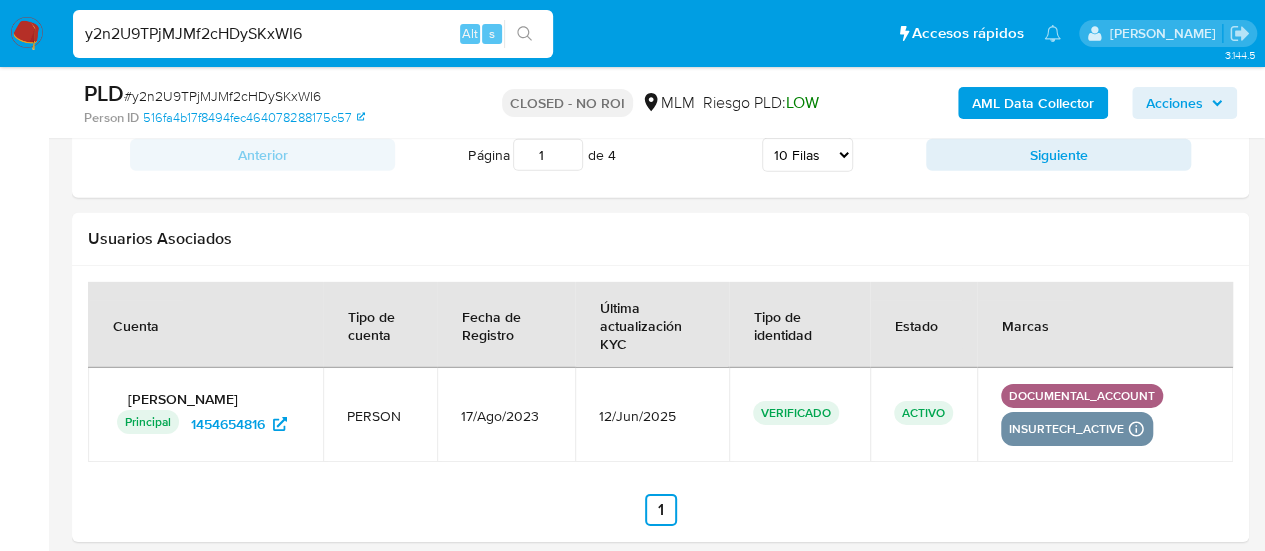 scroll, scrollTop: 2961, scrollLeft: 0, axis: vertical 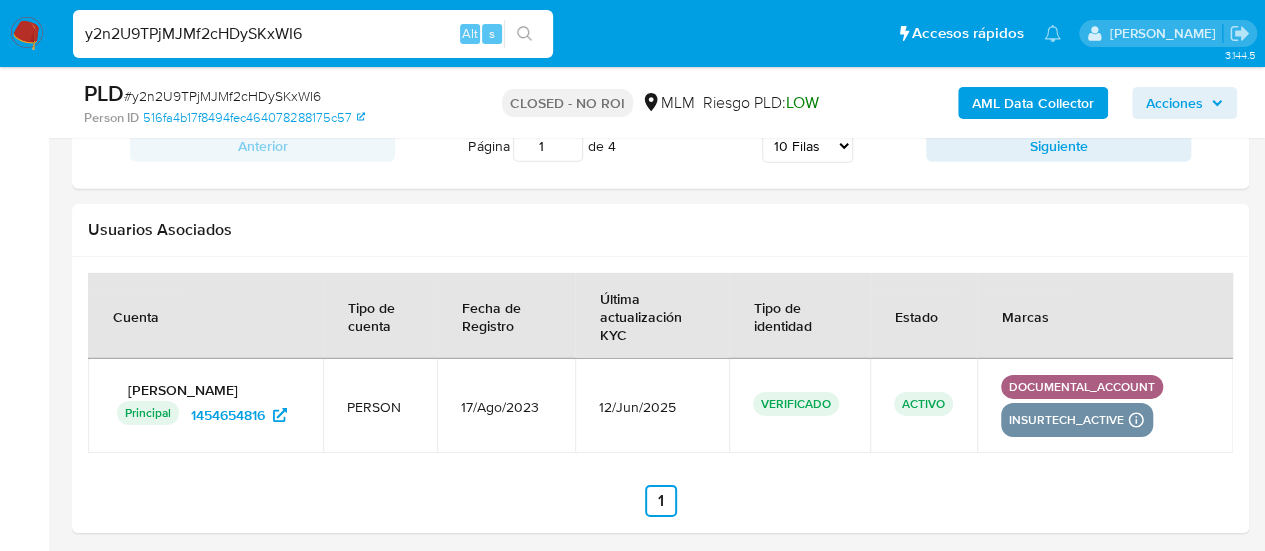 click on "y2n2U9TPjMJMf2cHDySKxWI6" at bounding box center [313, 34] 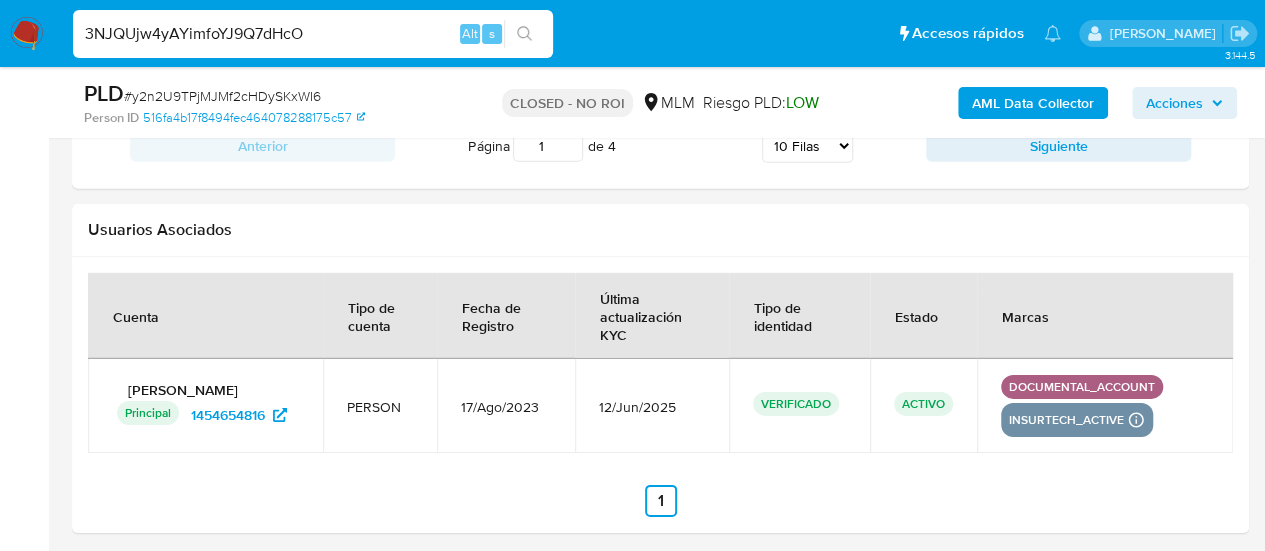 type on "3NJQUjw4yAYimfoYJ9Q7dHcO" 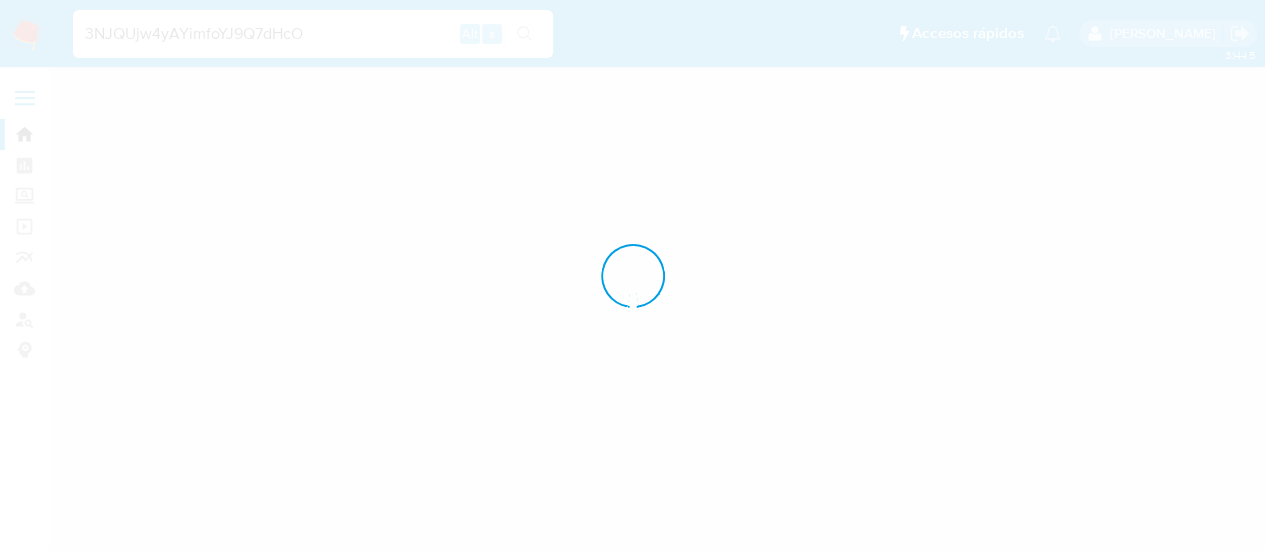 scroll, scrollTop: 0, scrollLeft: 0, axis: both 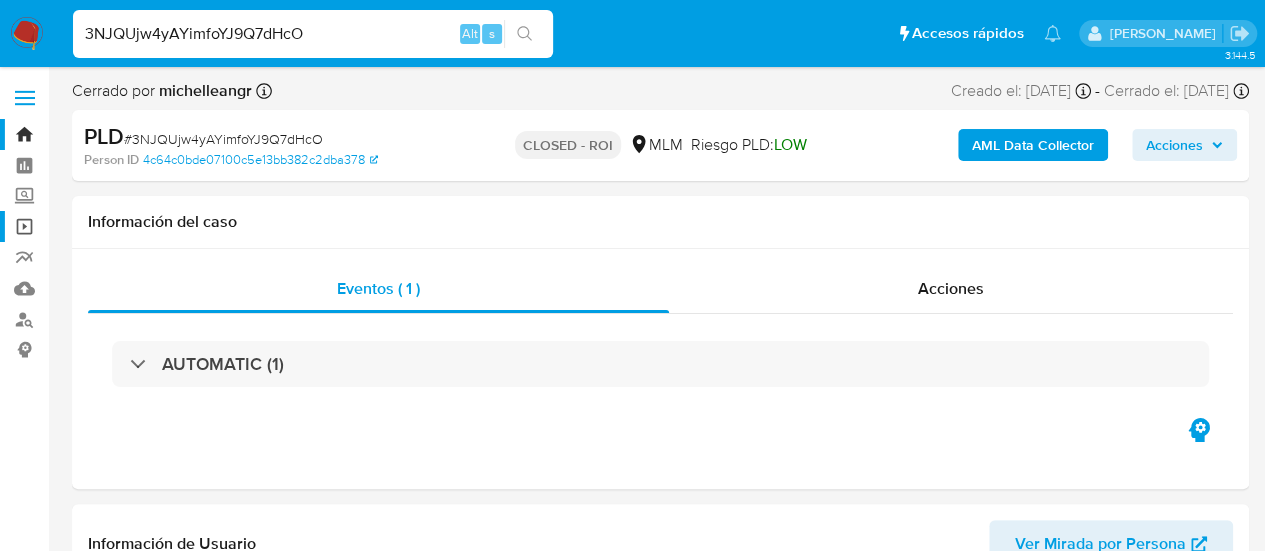select on "10" 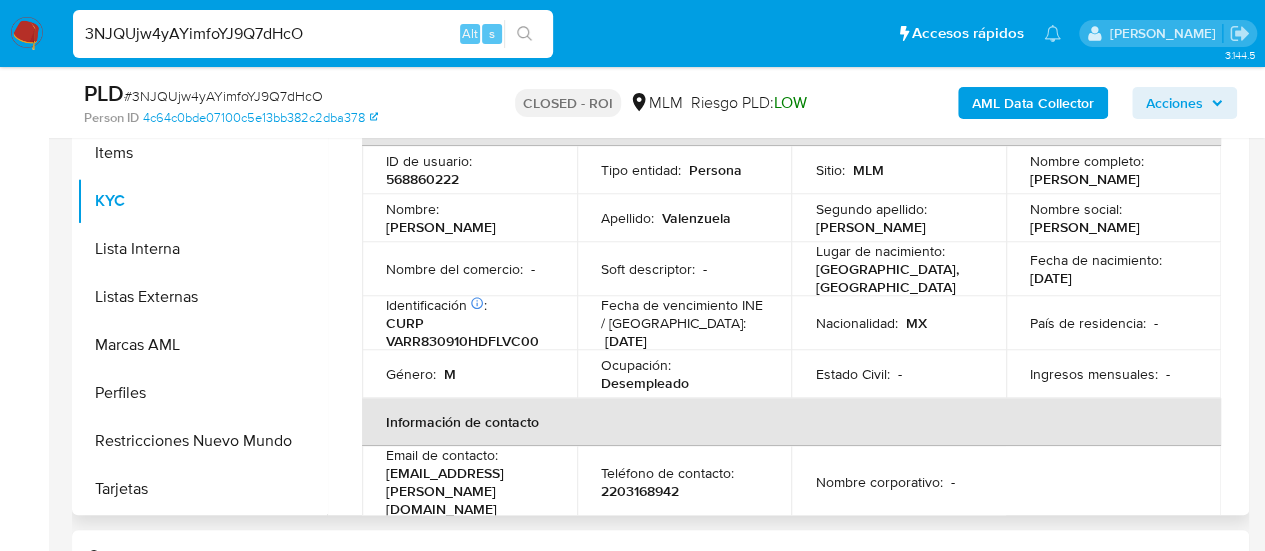 scroll, scrollTop: 500, scrollLeft: 0, axis: vertical 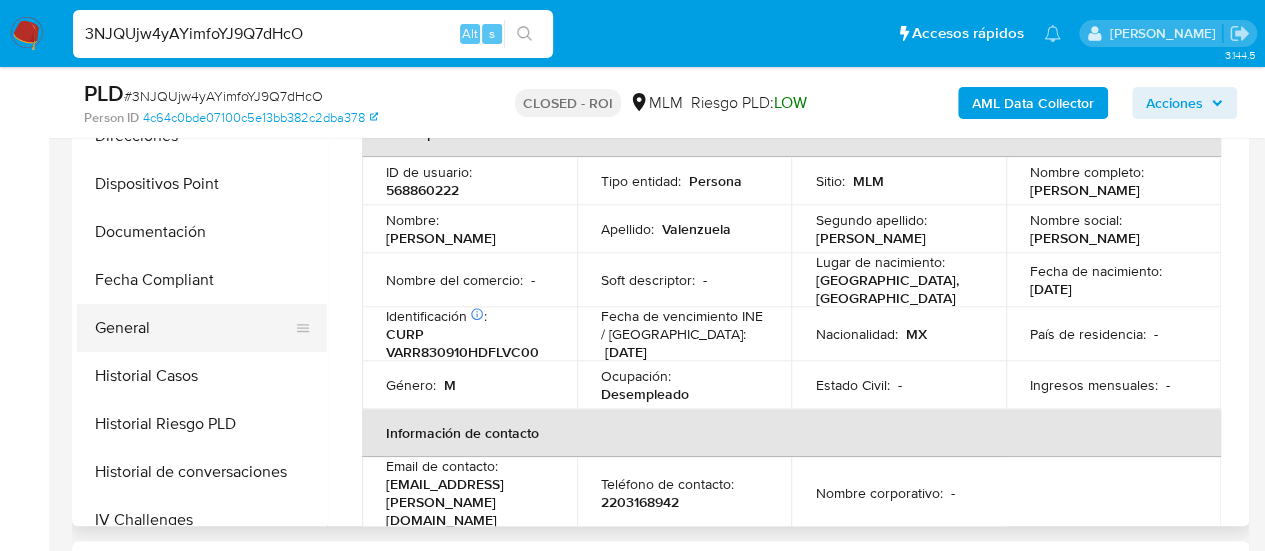 click on "General" at bounding box center [194, 328] 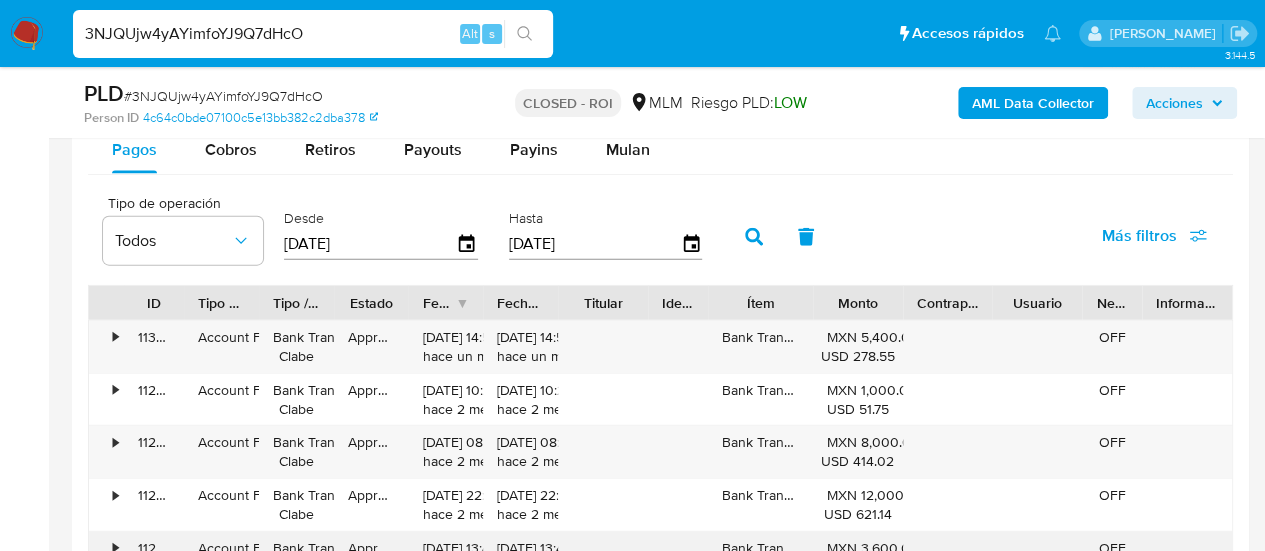scroll, scrollTop: 2400, scrollLeft: 0, axis: vertical 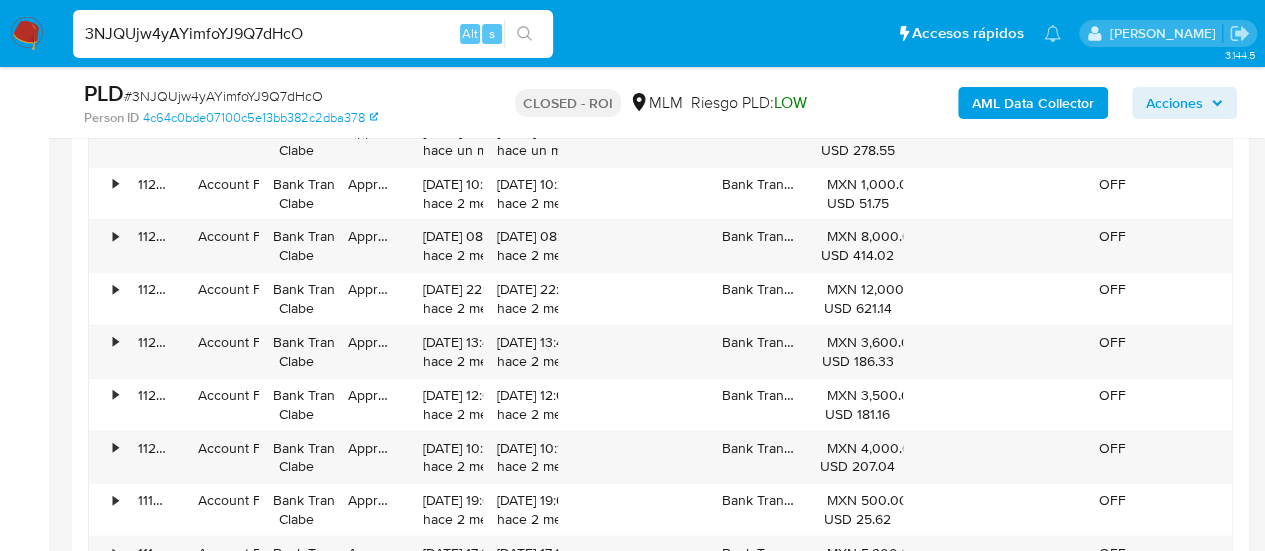 click on "3NJQUjw4yAYimfoYJ9Q7dHcO" at bounding box center (313, 34) 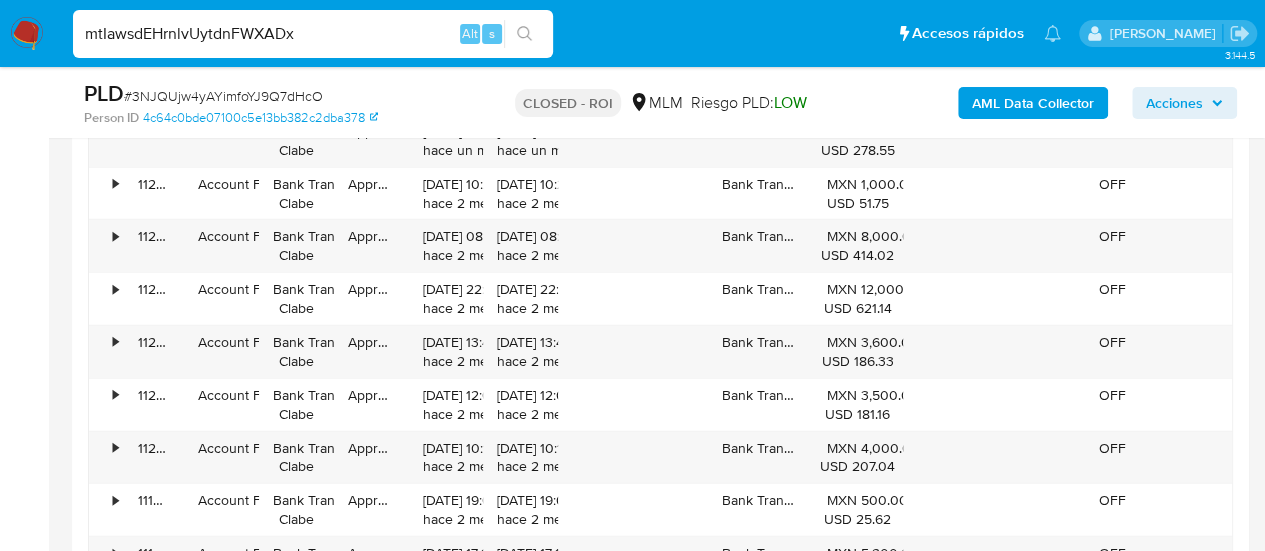 type on "mtIawsdEHrnlvUytdnFWXADx" 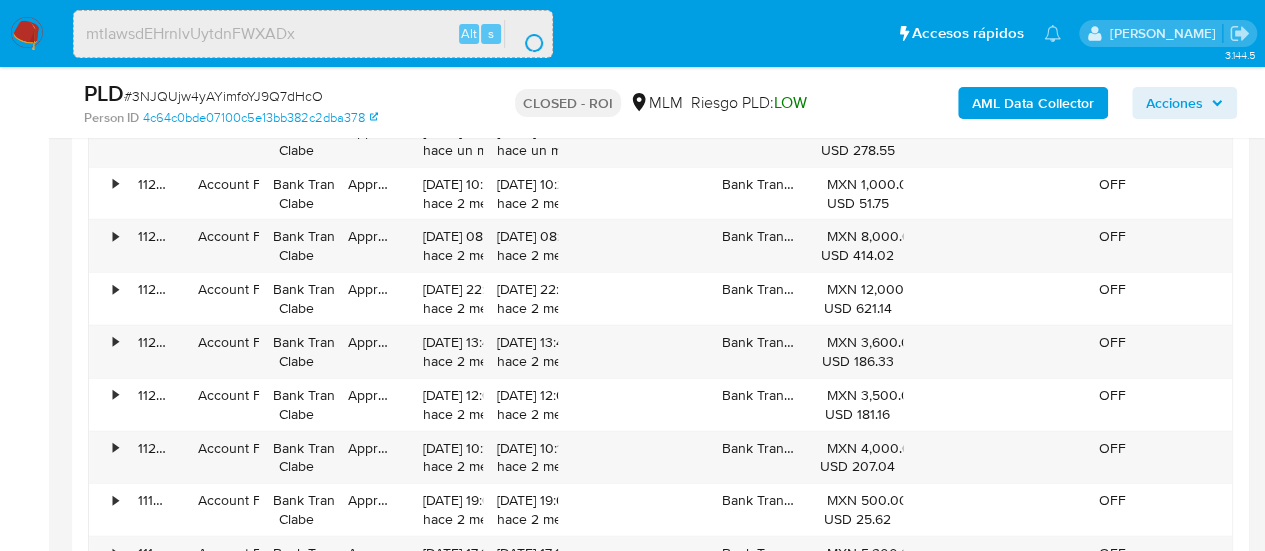scroll, scrollTop: 0, scrollLeft: 0, axis: both 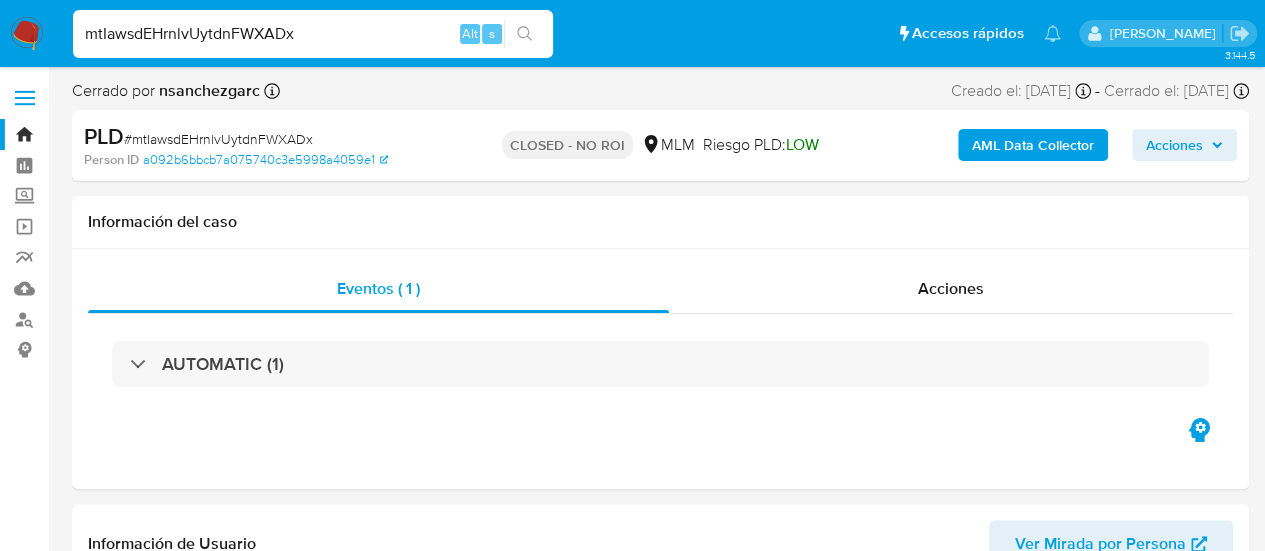 click on "Cerrado por   nsanchezgarc" at bounding box center (166, 91) 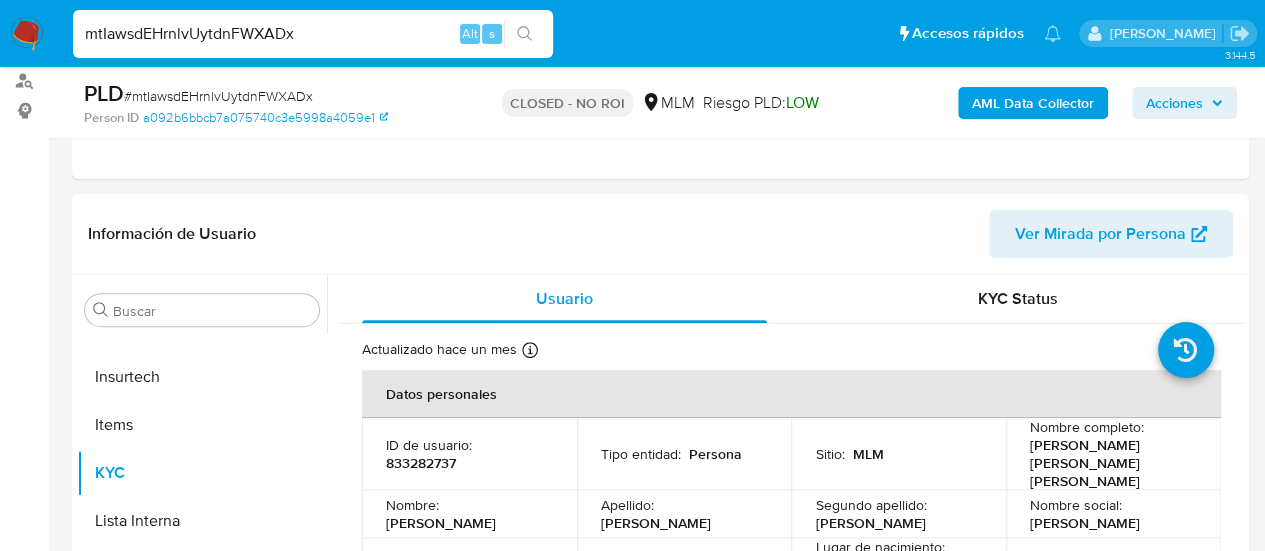 select on "10" 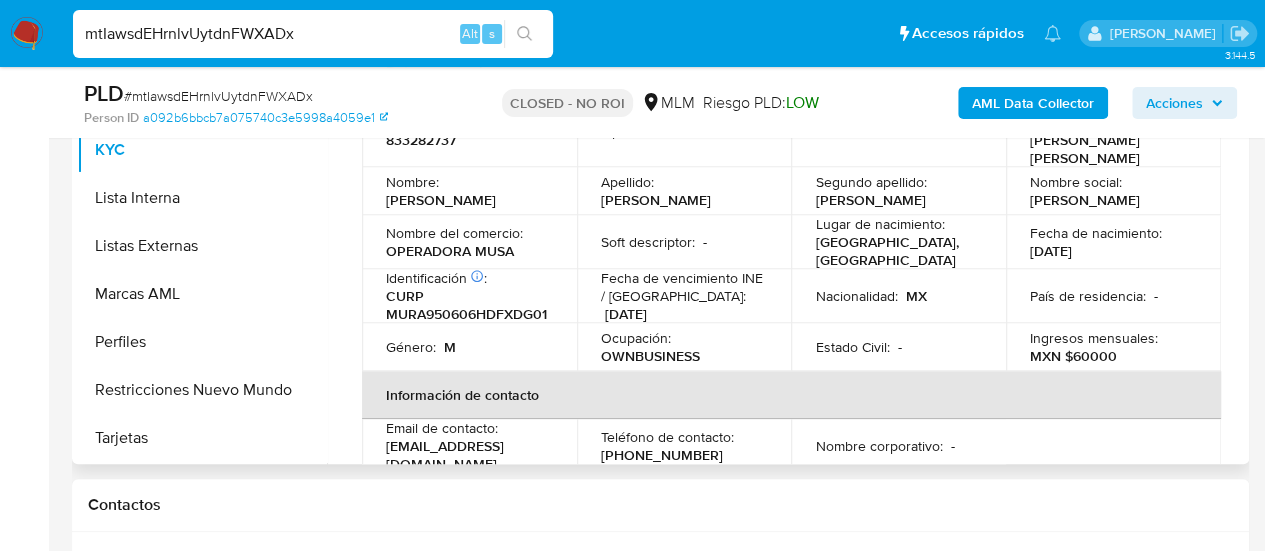 scroll, scrollTop: 563, scrollLeft: 0, axis: vertical 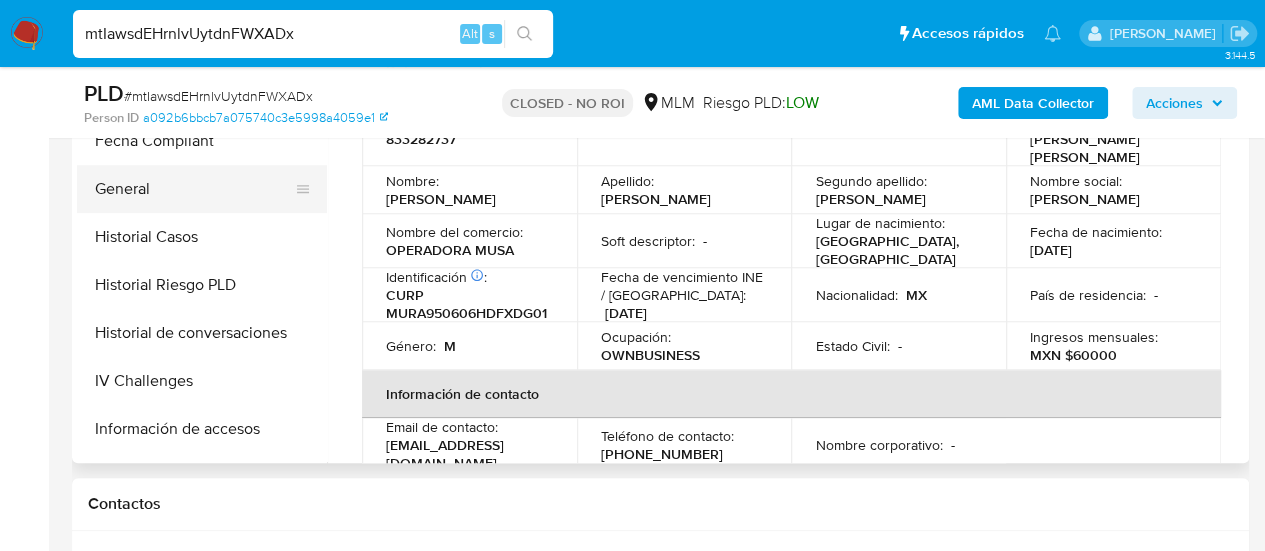 click on "General" at bounding box center [194, 189] 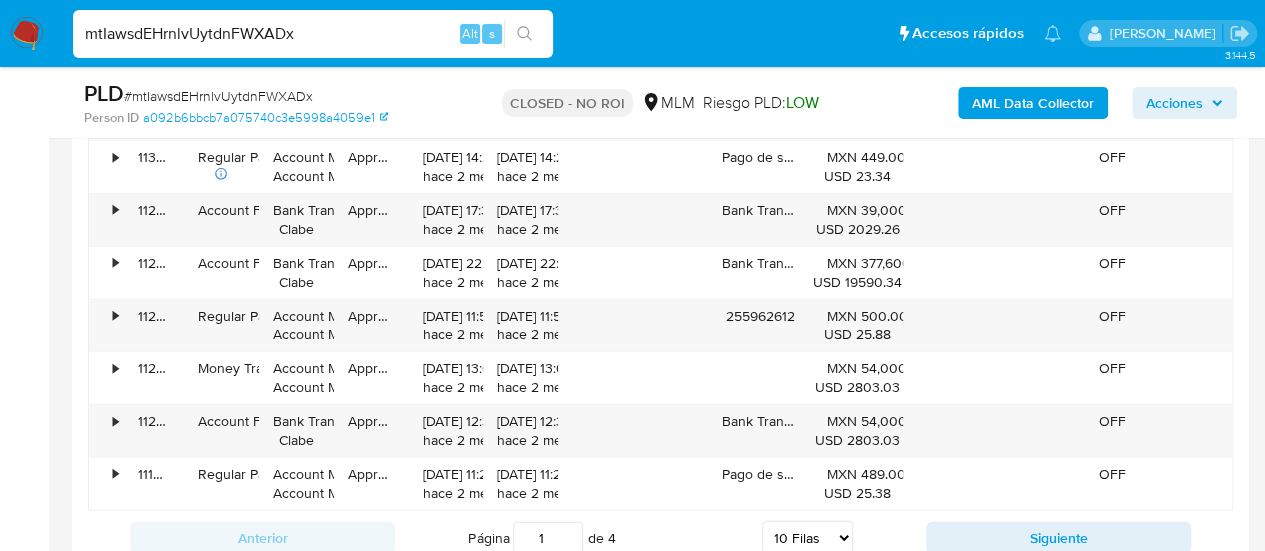 scroll, scrollTop: 2597, scrollLeft: 0, axis: vertical 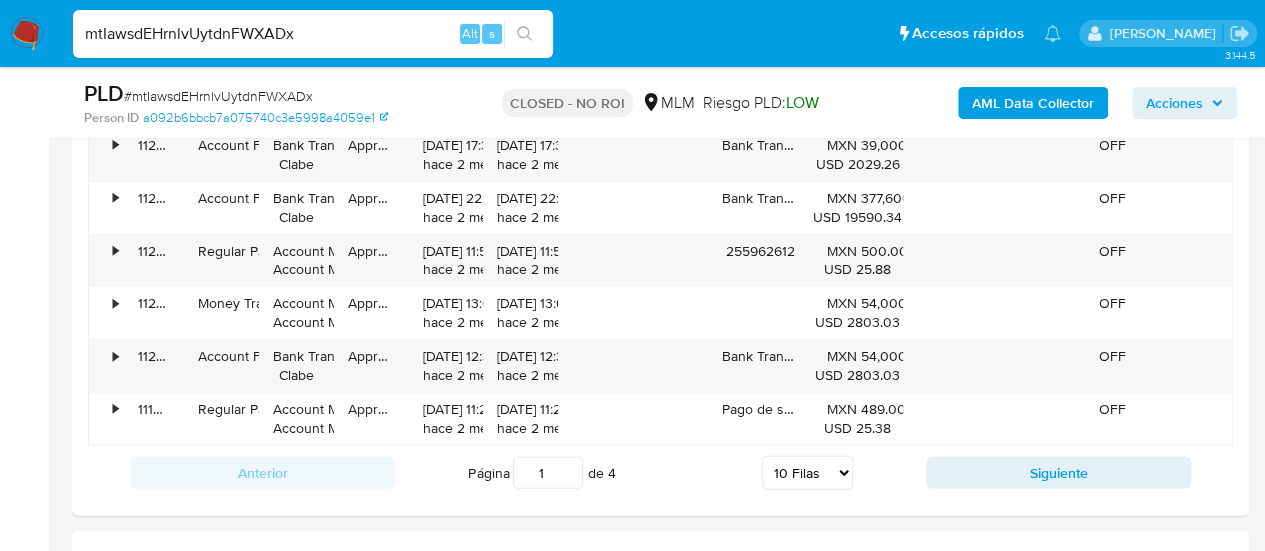 click on "mtIawsdEHrnlvUytdnFWXADx" at bounding box center [313, 34] 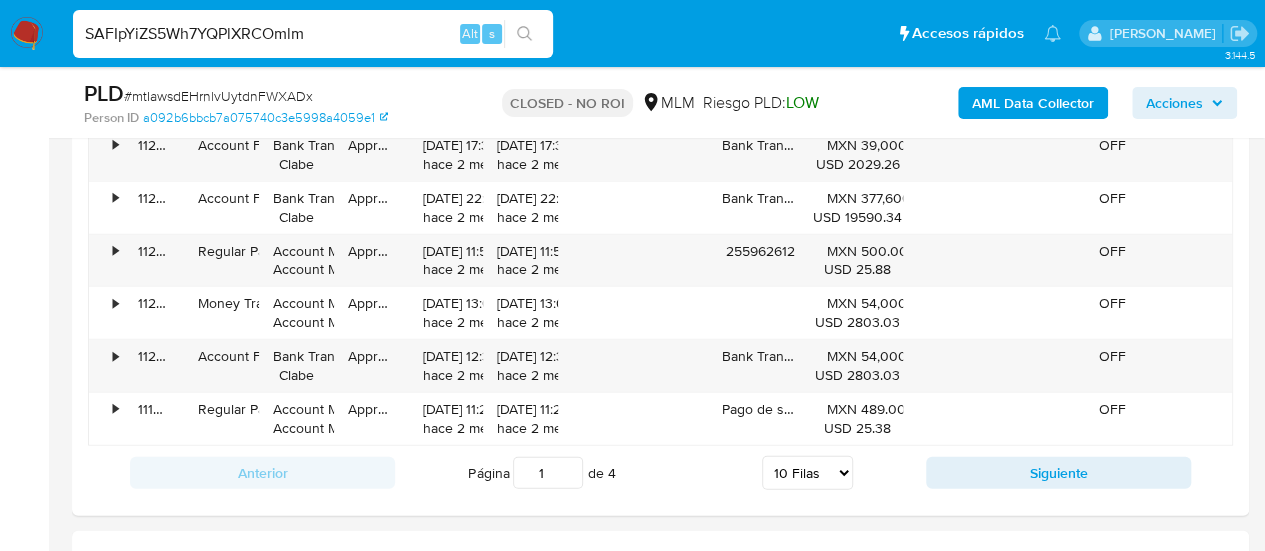 type on "SAFIpYiZS5Wh7YQPlXRCOmlm" 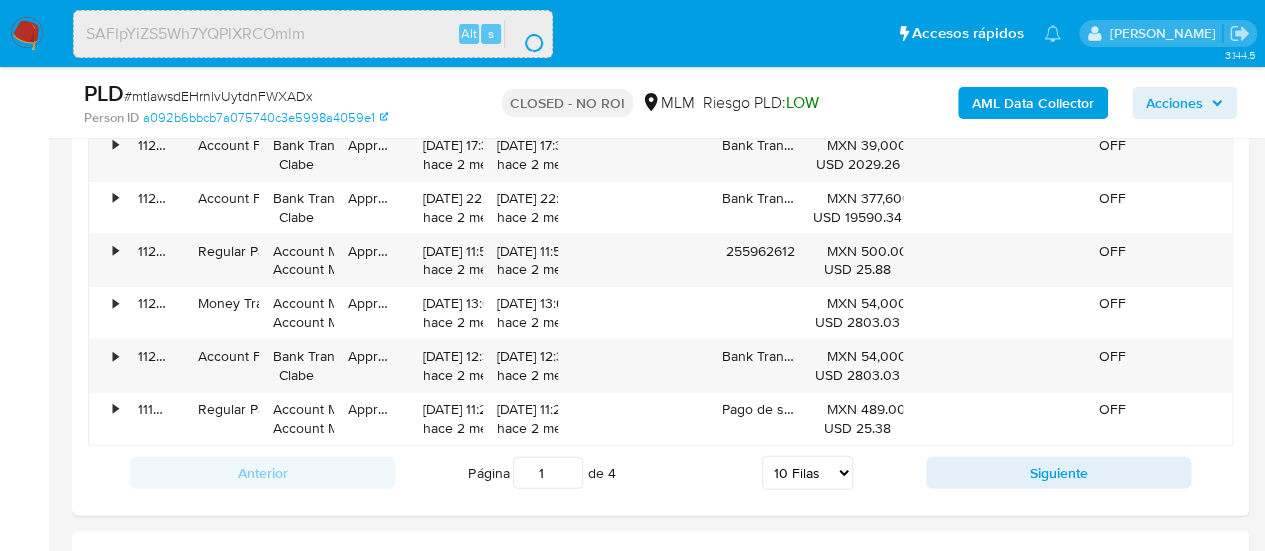 scroll, scrollTop: 0, scrollLeft: 0, axis: both 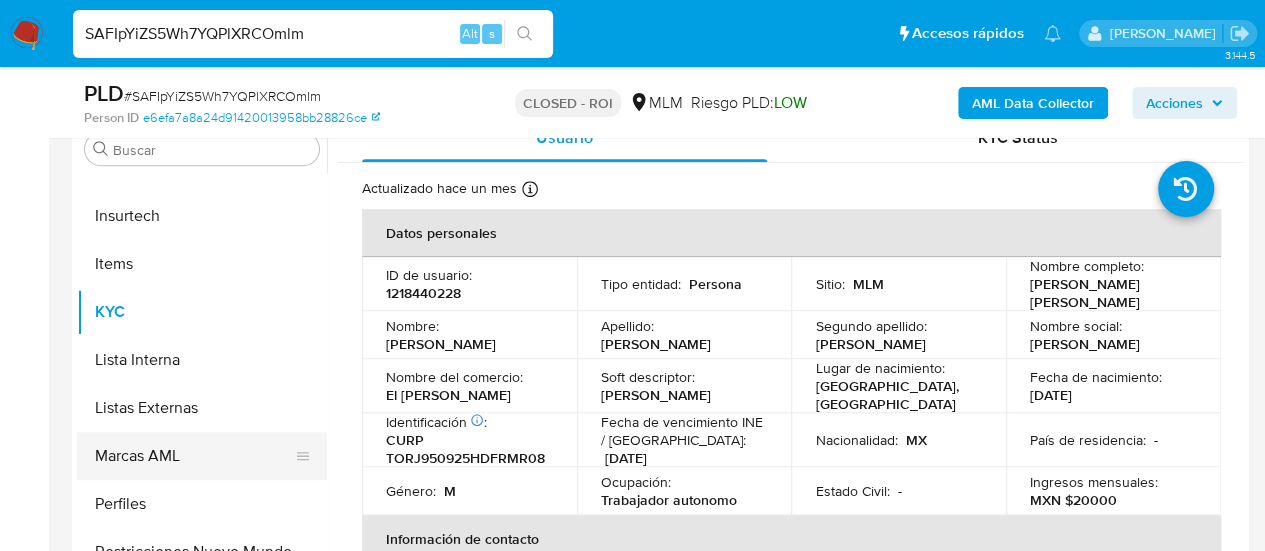 select on "10" 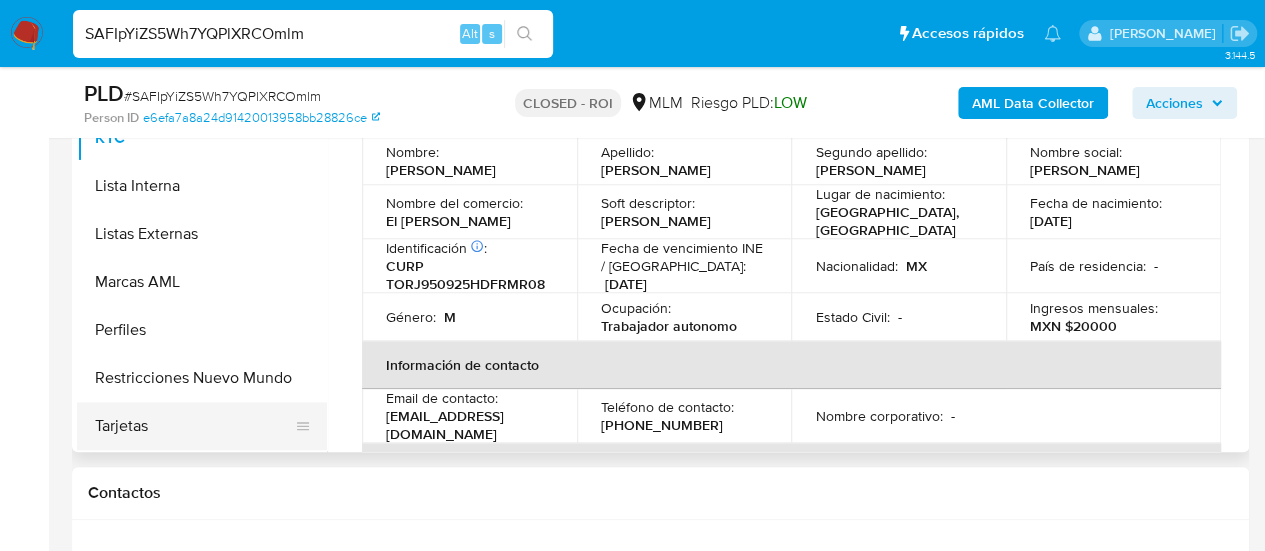 scroll, scrollTop: 500, scrollLeft: 0, axis: vertical 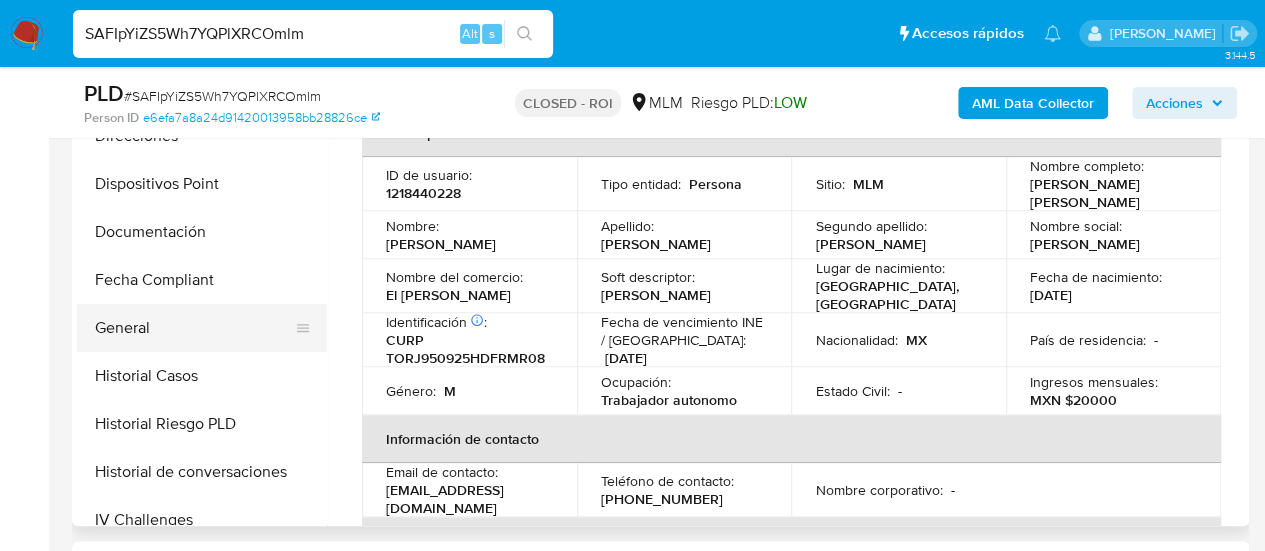 click on "General" at bounding box center (194, 328) 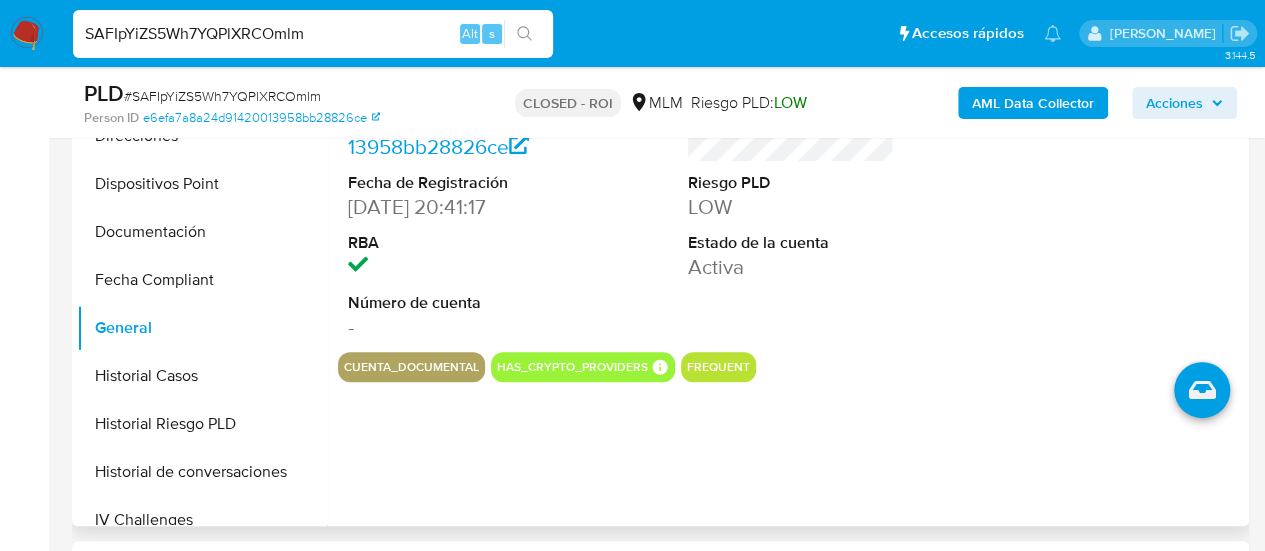click on "ID de usuario 1218440228 Person ID e6efa7a8a24d91420013958bb28826ce Fecha de Registración [DATE] 20:41:17 RBA Número de cuenta - Puntos 0 Usuario Riesgo PLD LOW Estado de la cuenta Activa cuenta_documental has_crypto_providers   Has Crypto Providers Paxos Coins Id BTC,ETH,USDP,LTC,LINK,UNI frequent" at bounding box center (785, 270) 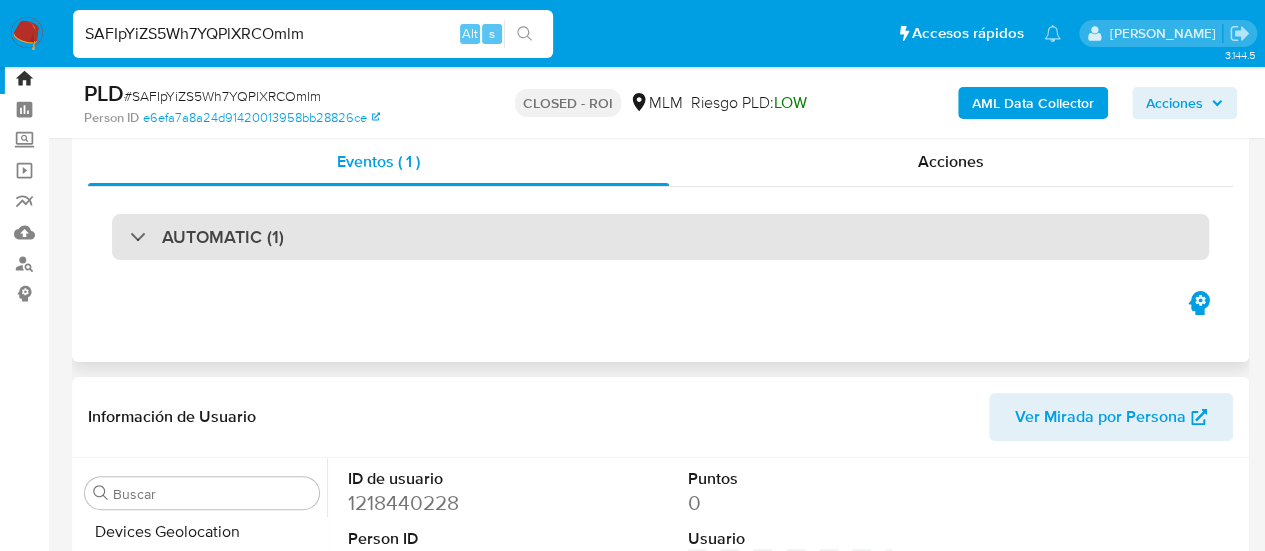 scroll, scrollTop: 0, scrollLeft: 0, axis: both 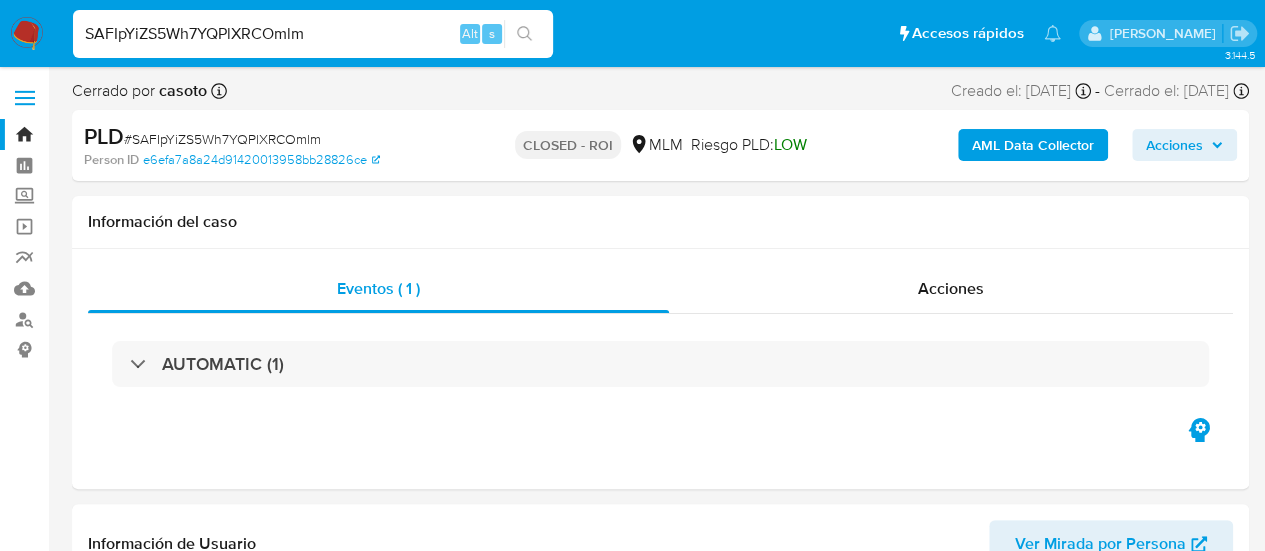 click on "SAFIpYiZS5Wh7YQPlXRCOmlm" at bounding box center [313, 34] 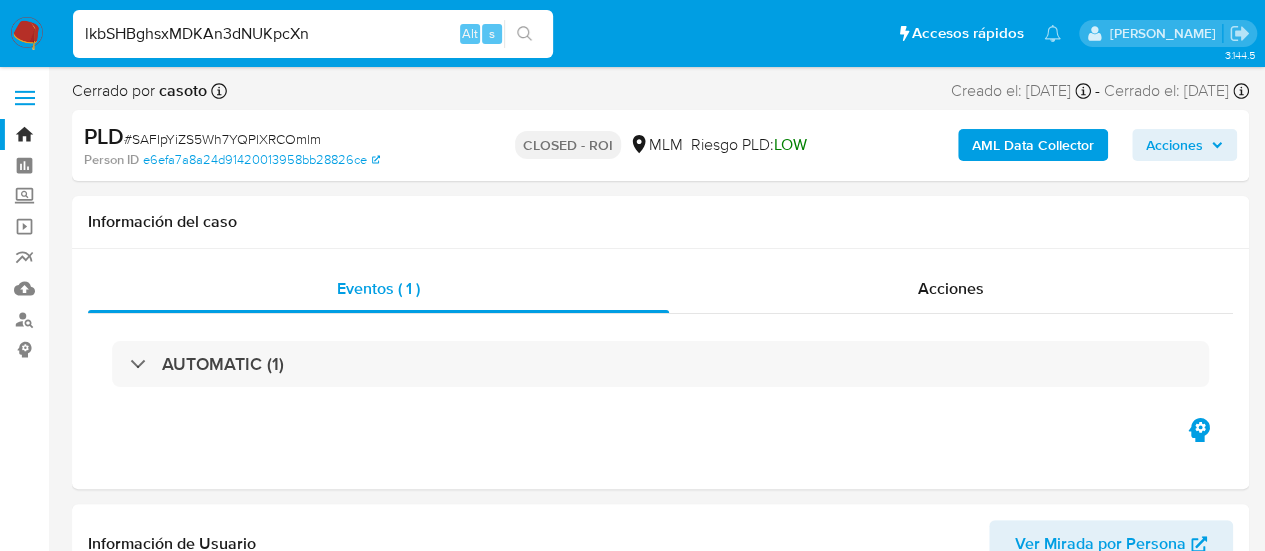 type on "lkbSHBghsxMDKAn3dNUKpcXn" 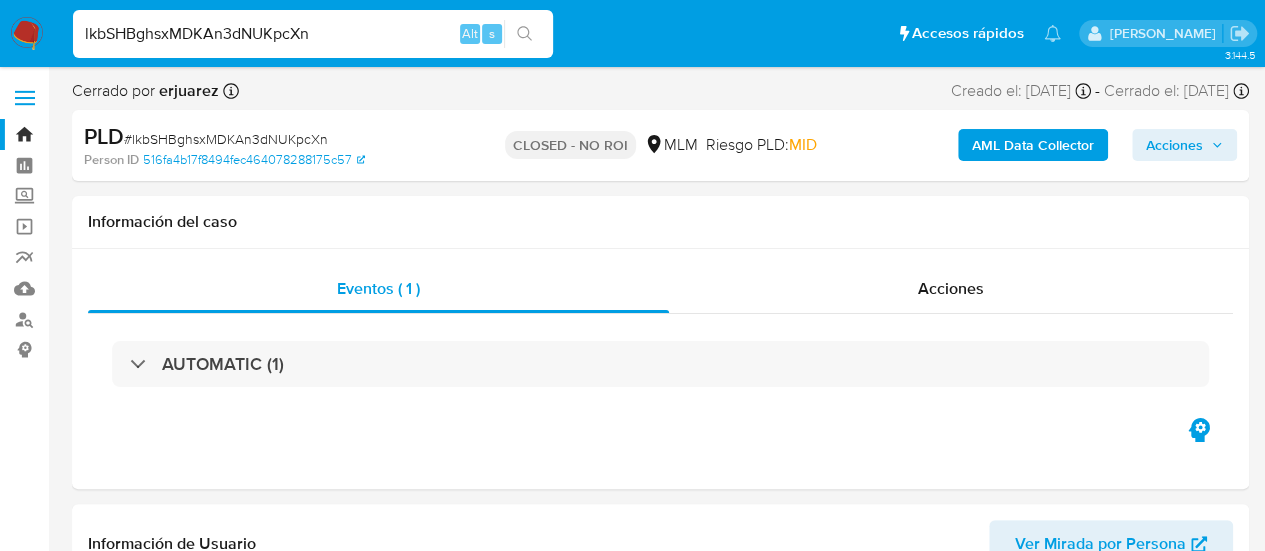 scroll, scrollTop: 797, scrollLeft: 0, axis: vertical 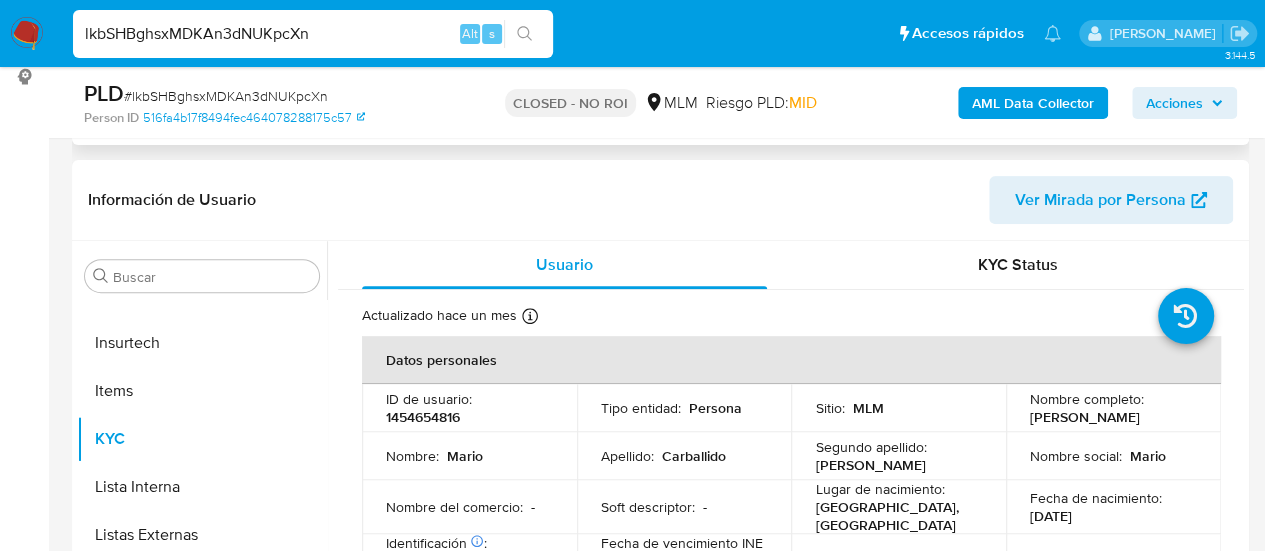select on "10" 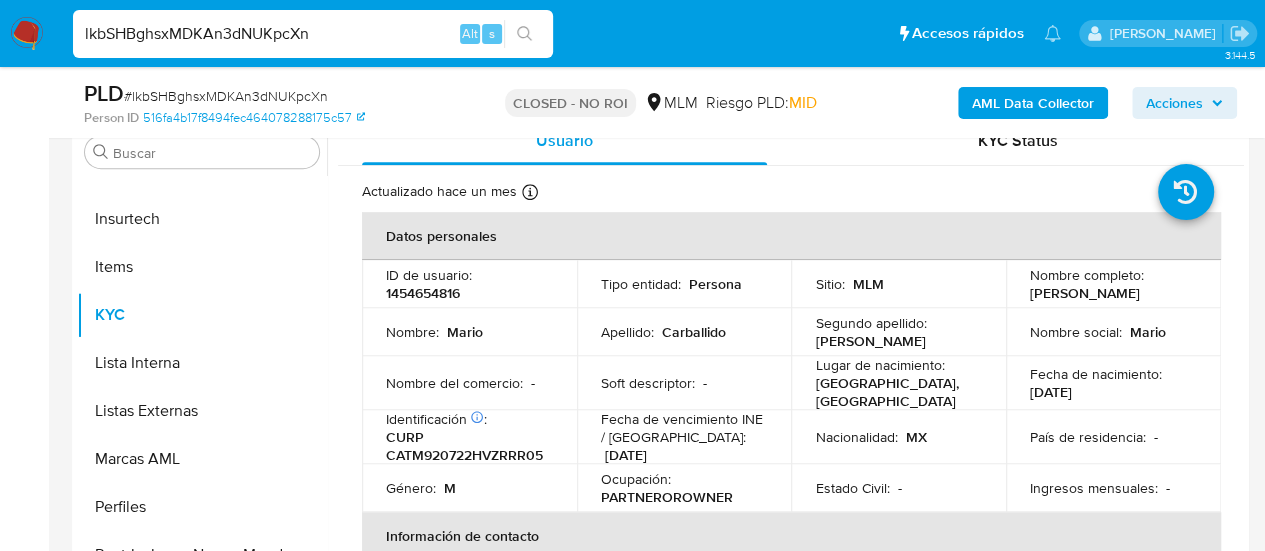 scroll, scrollTop: 418, scrollLeft: 0, axis: vertical 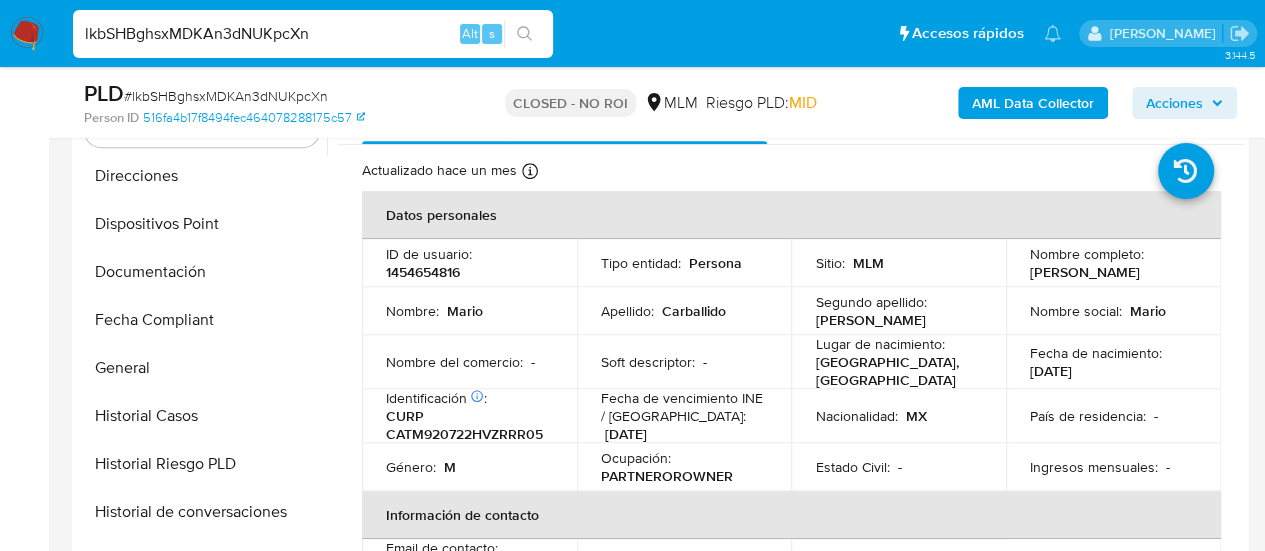 click on "General" at bounding box center [202, 368] 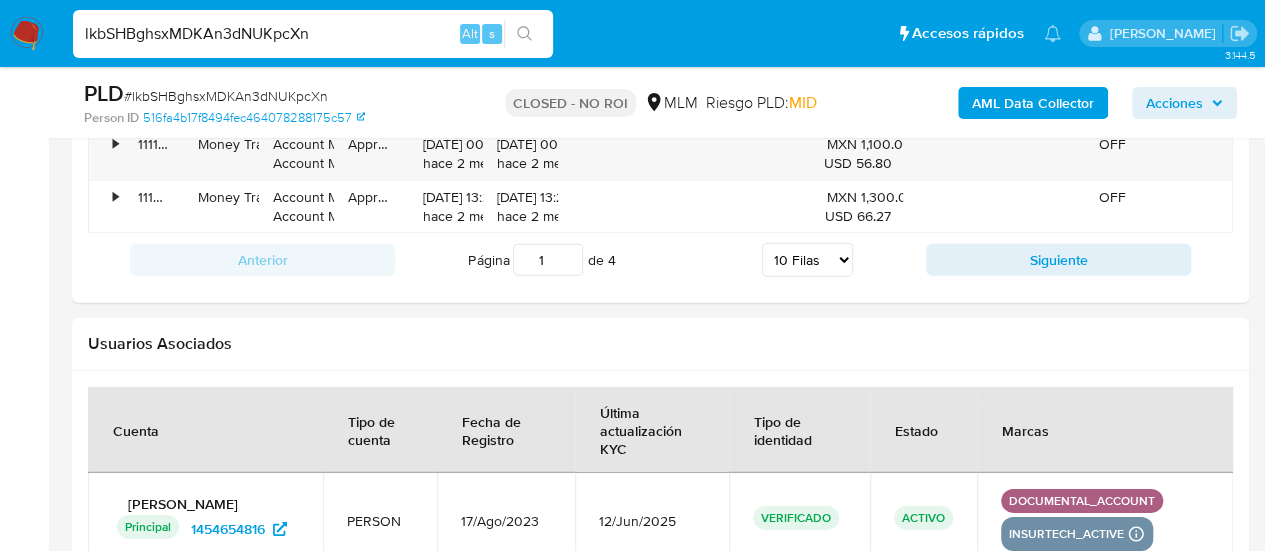scroll, scrollTop: 2961, scrollLeft: 0, axis: vertical 